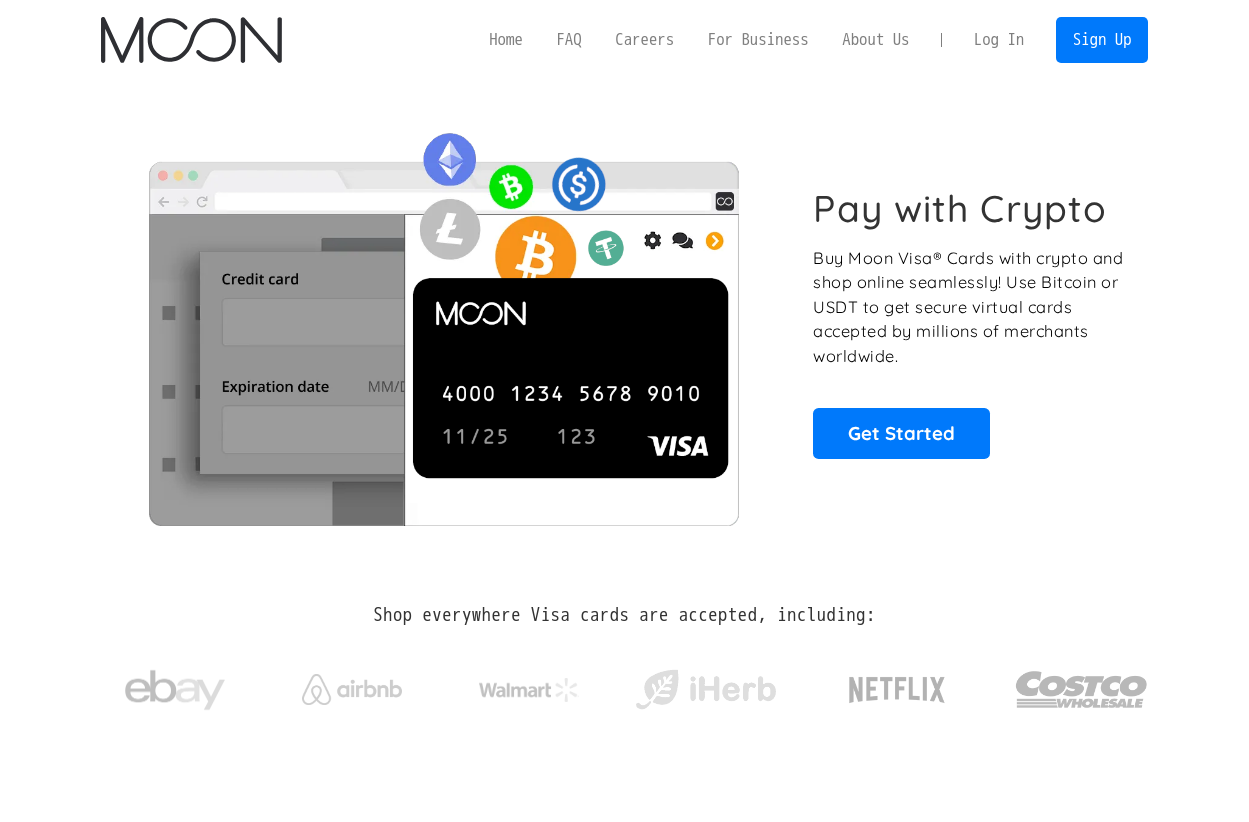 scroll, scrollTop: 0, scrollLeft: 0, axis: both 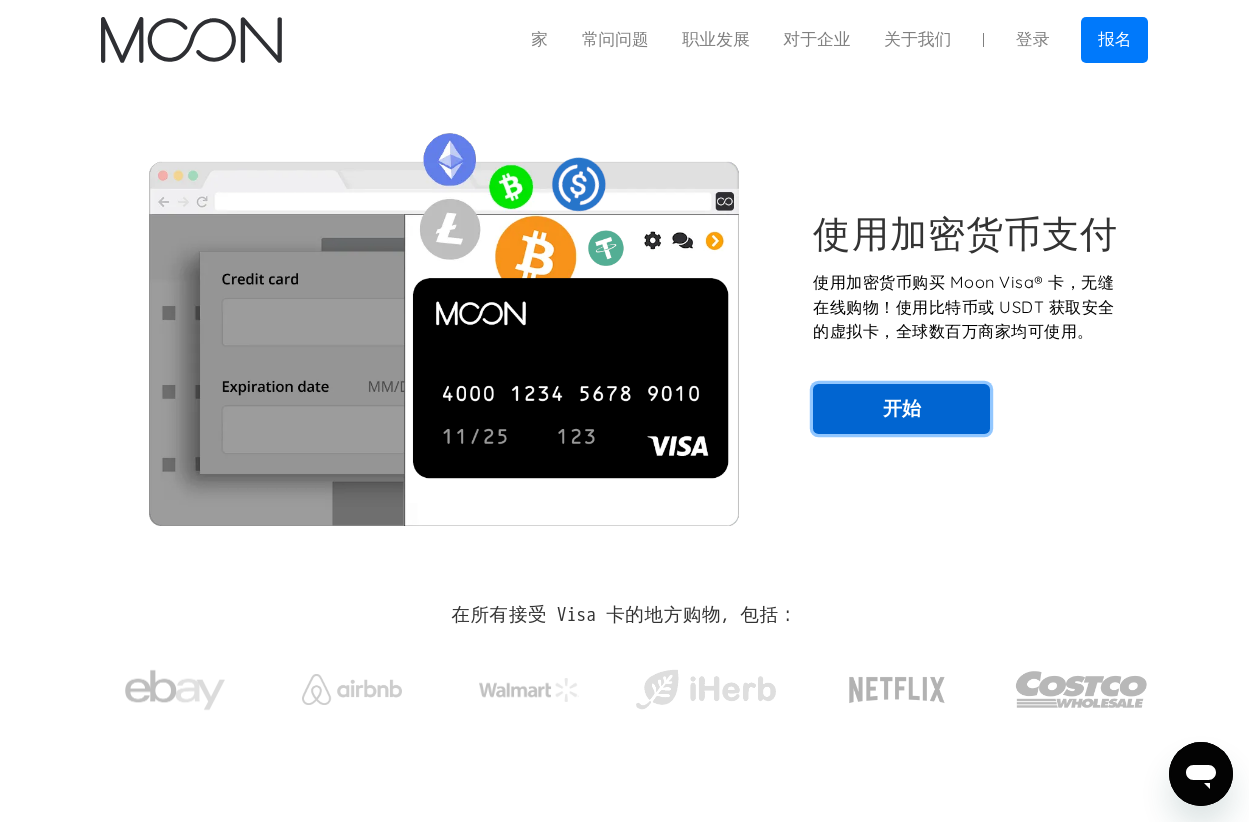 click on "开始" at bounding box center (901, 409) 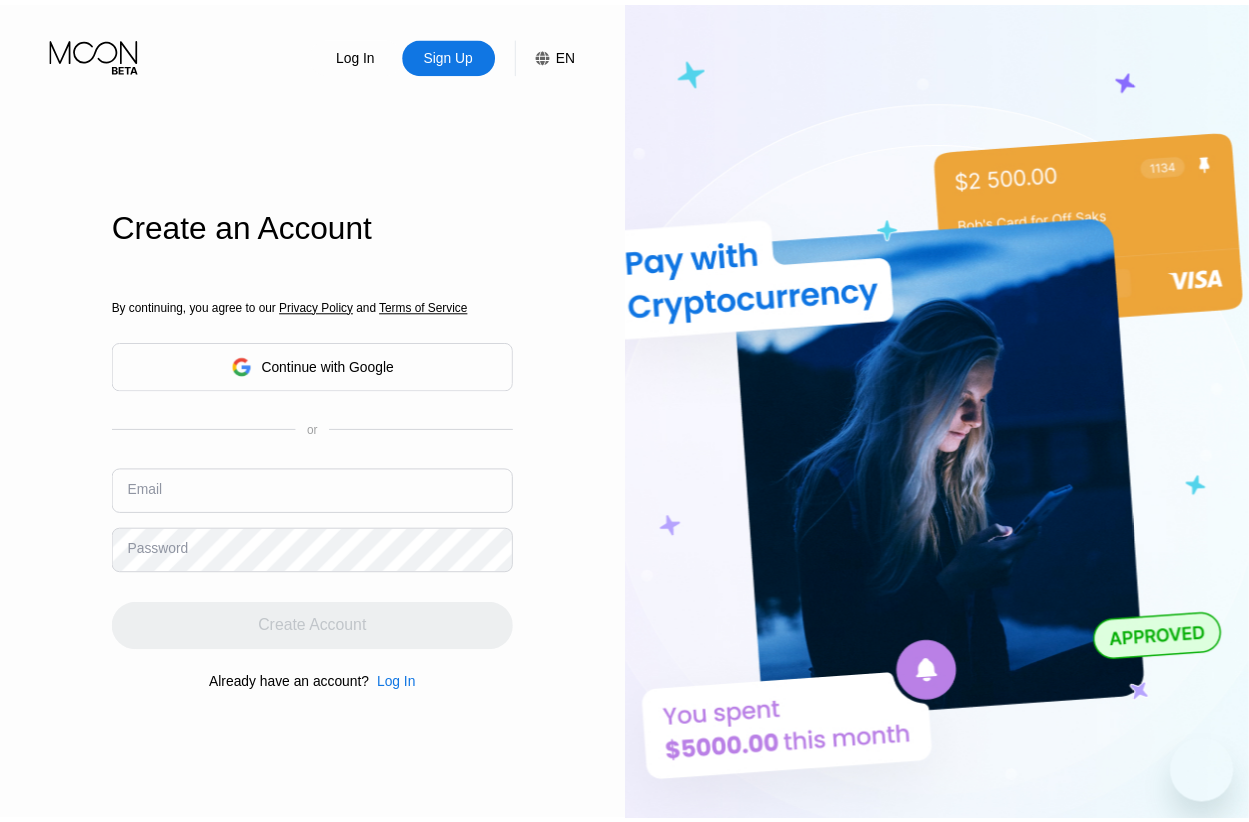 scroll, scrollTop: 0, scrollLeft: 0, axis: both 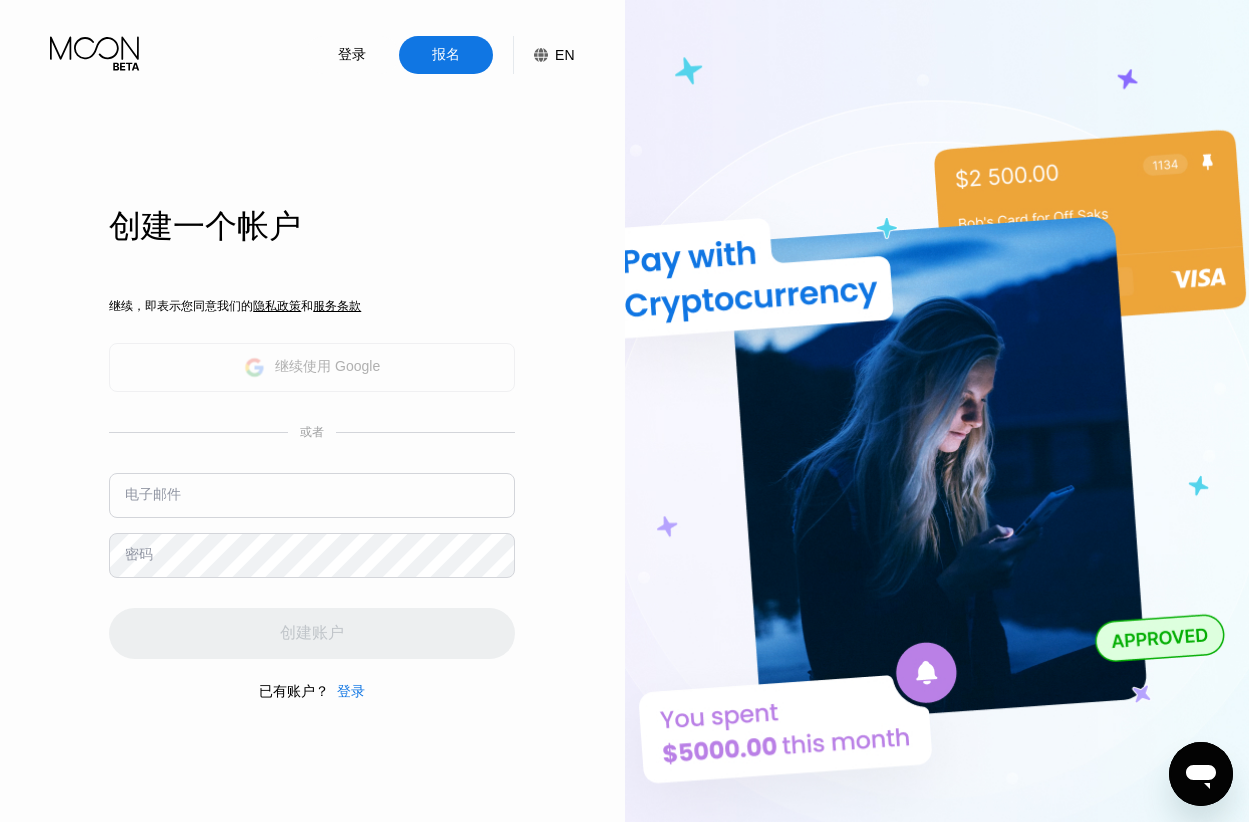 click on "继续使用 Google" at bounding box center (312, 367) 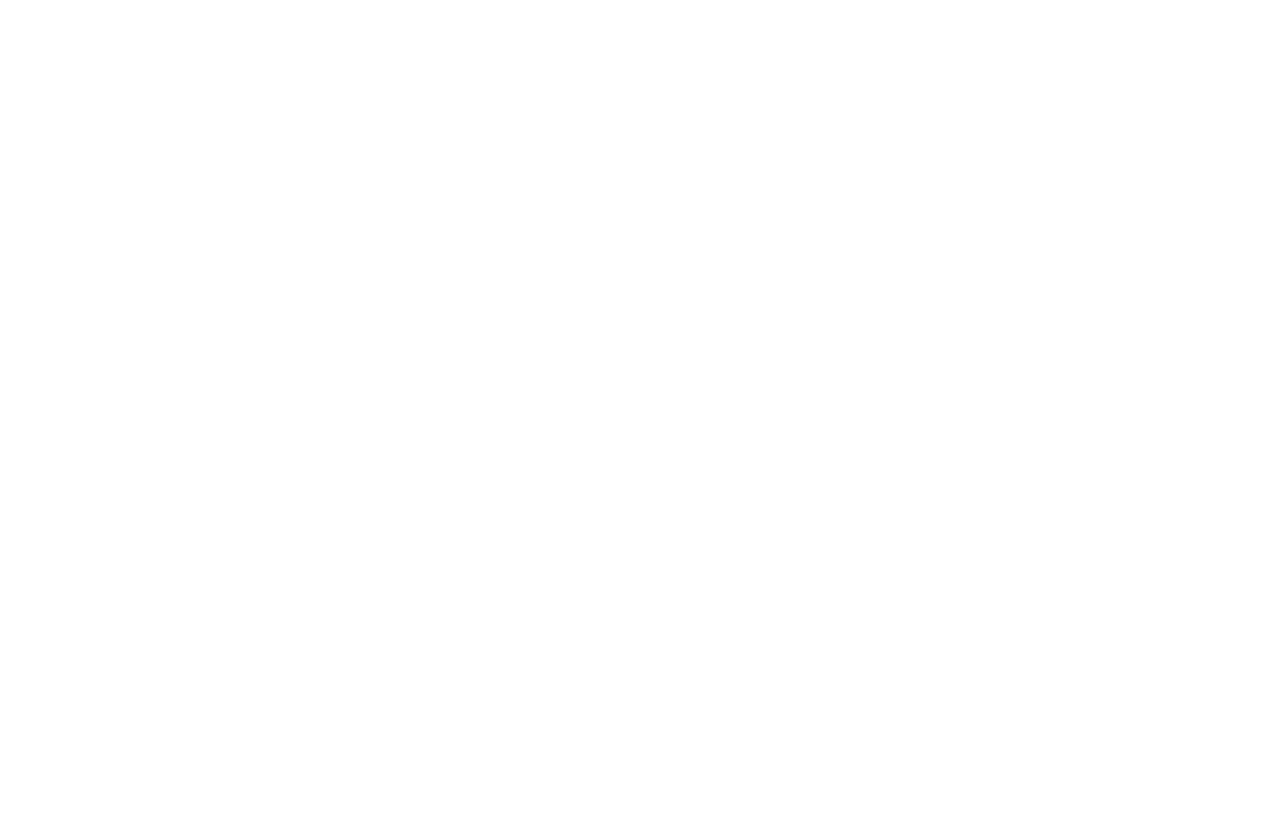scroll, scrollTop: 0, scrollLeft: 0, axis: both 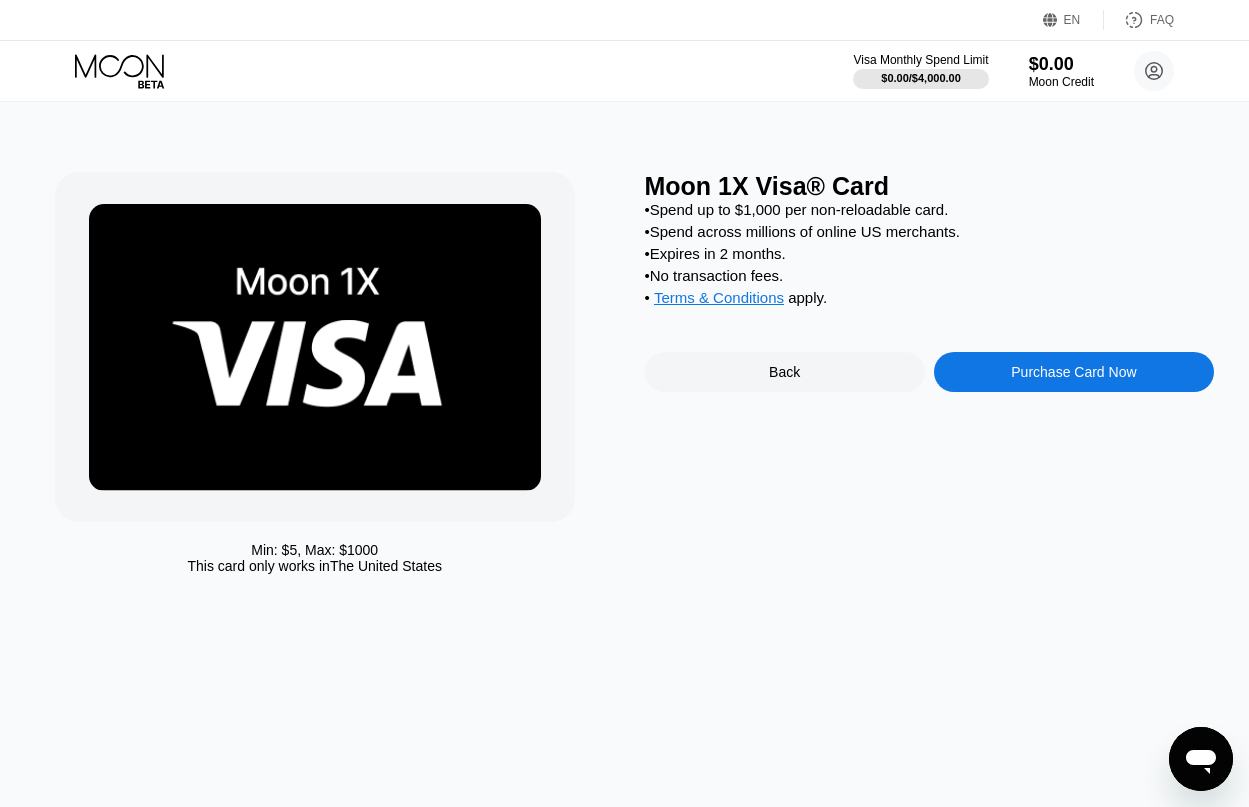 click 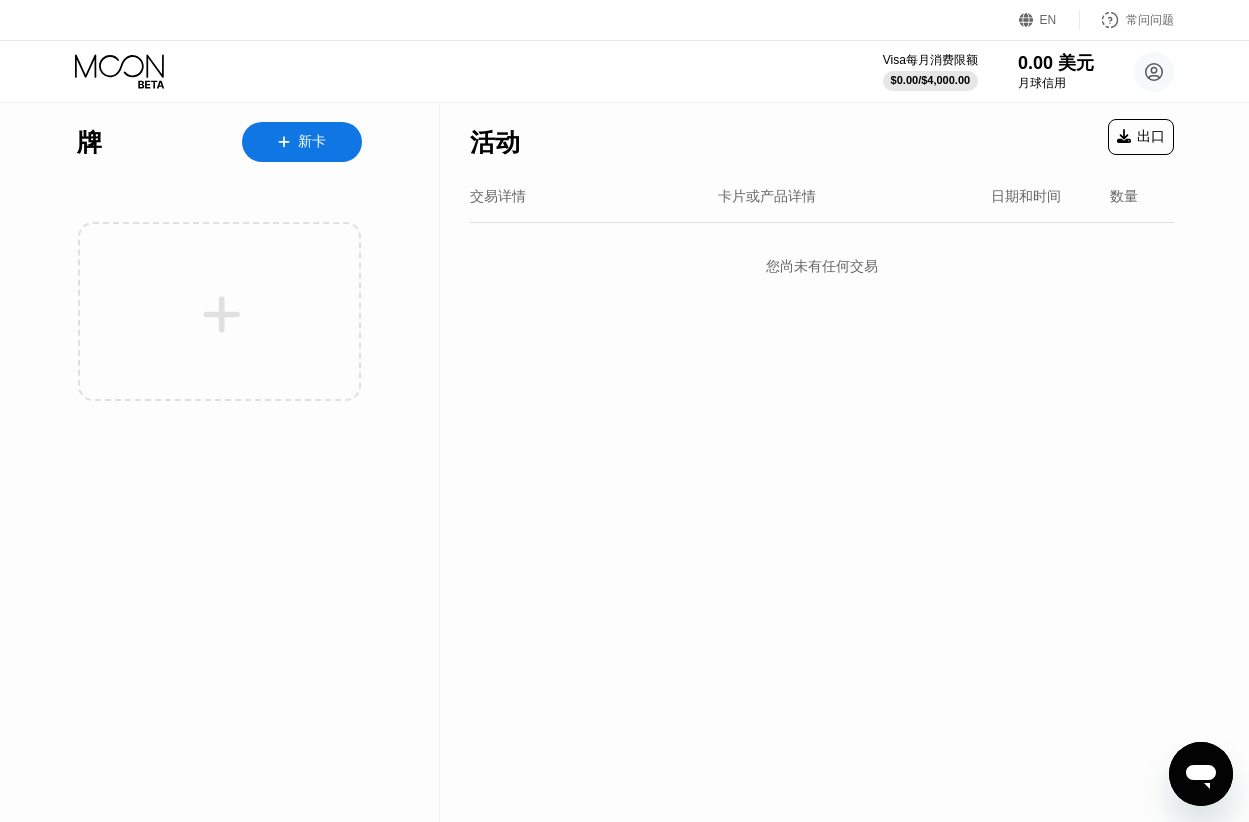click on "Visa每月消费限额 $0.00  /  $4,000.00 0.00 美元 月球信用 莱拉 leilareddin92@gmail.com  家 设置 支持 职业发展 关于我们 登出 隐私政策 条款" at bounding box center (624, 71) 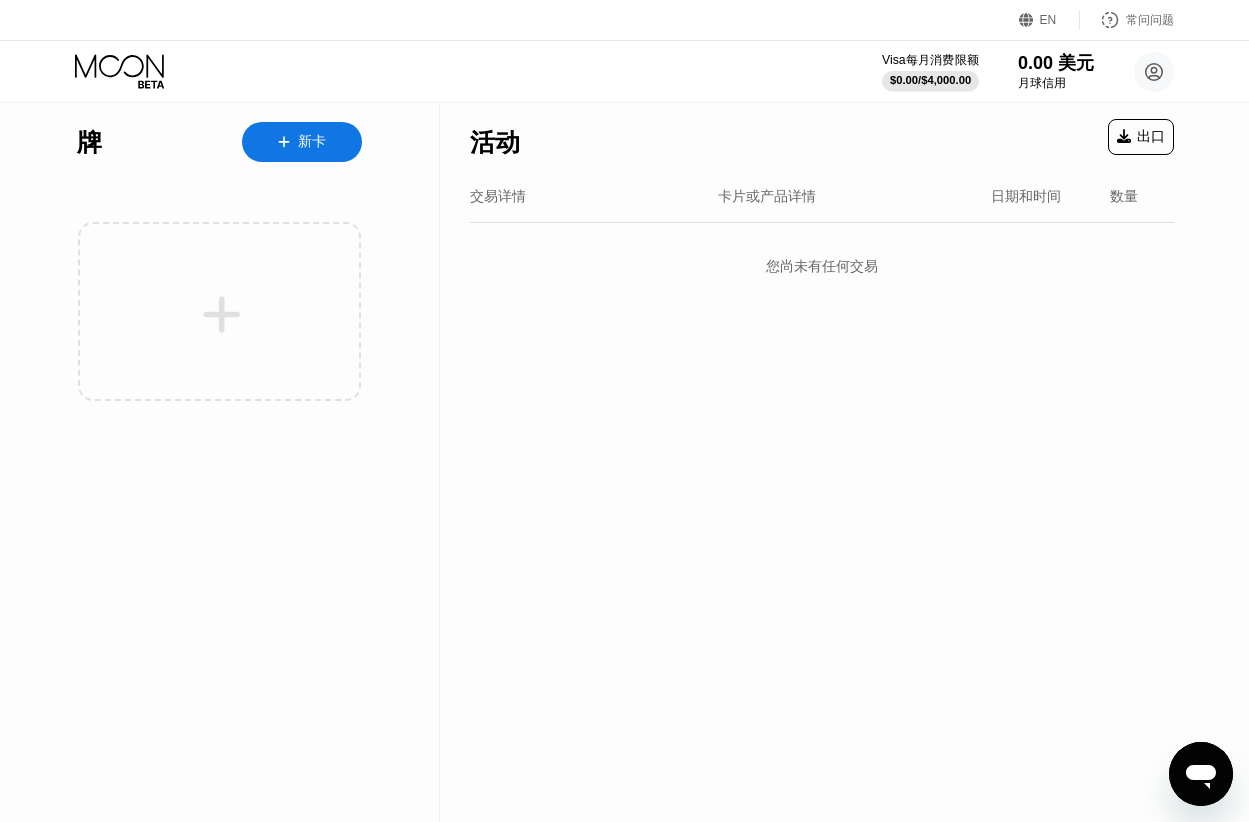 click on "$0.00" at bounding box center [904, 80] 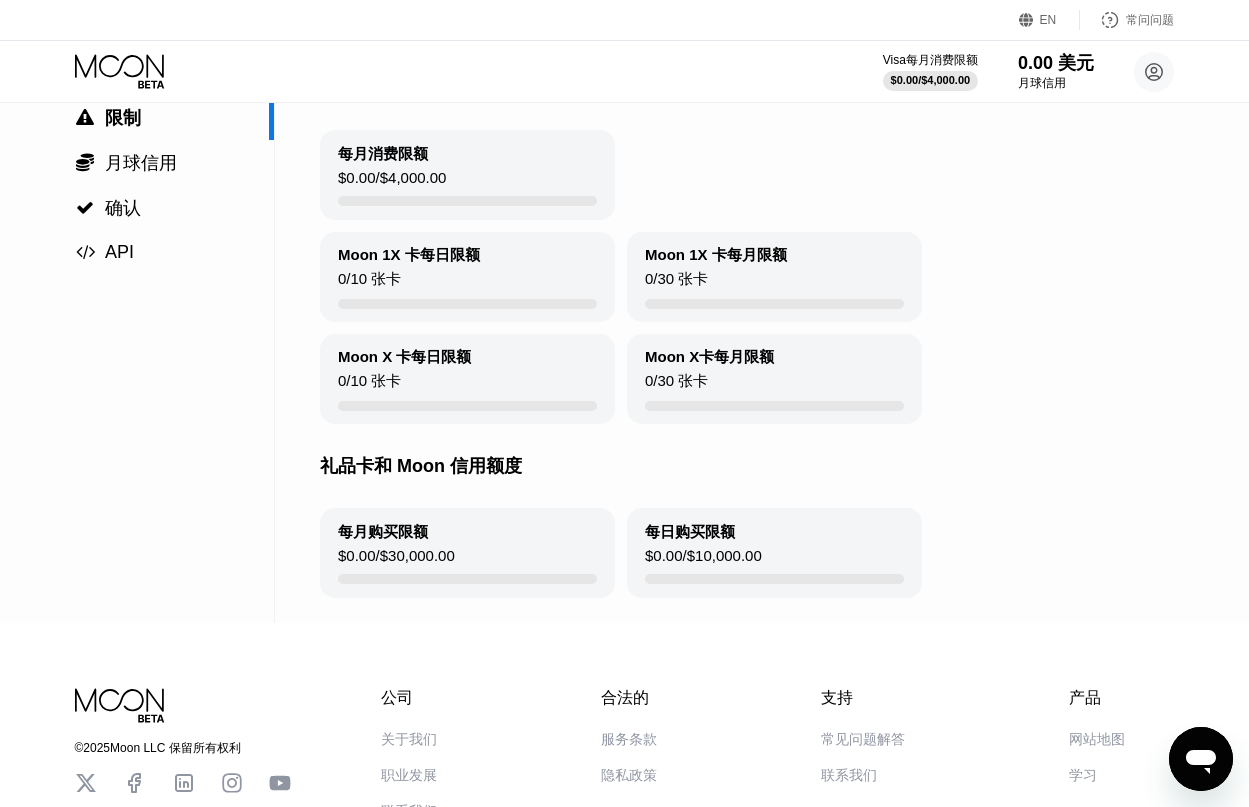 scroll, scrollTop: 100, scrollLeft: 0, axis: vertical 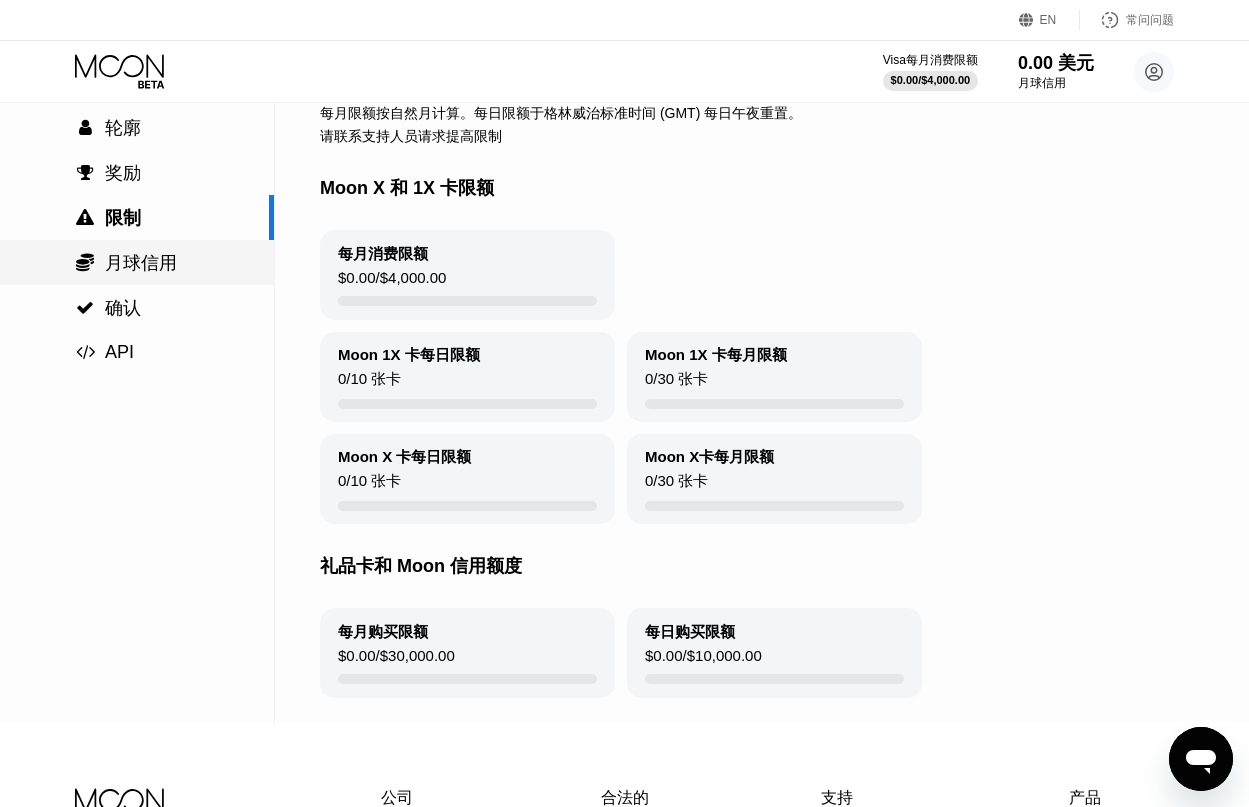 click on " 月球信用" at bounding box center (137, 262) 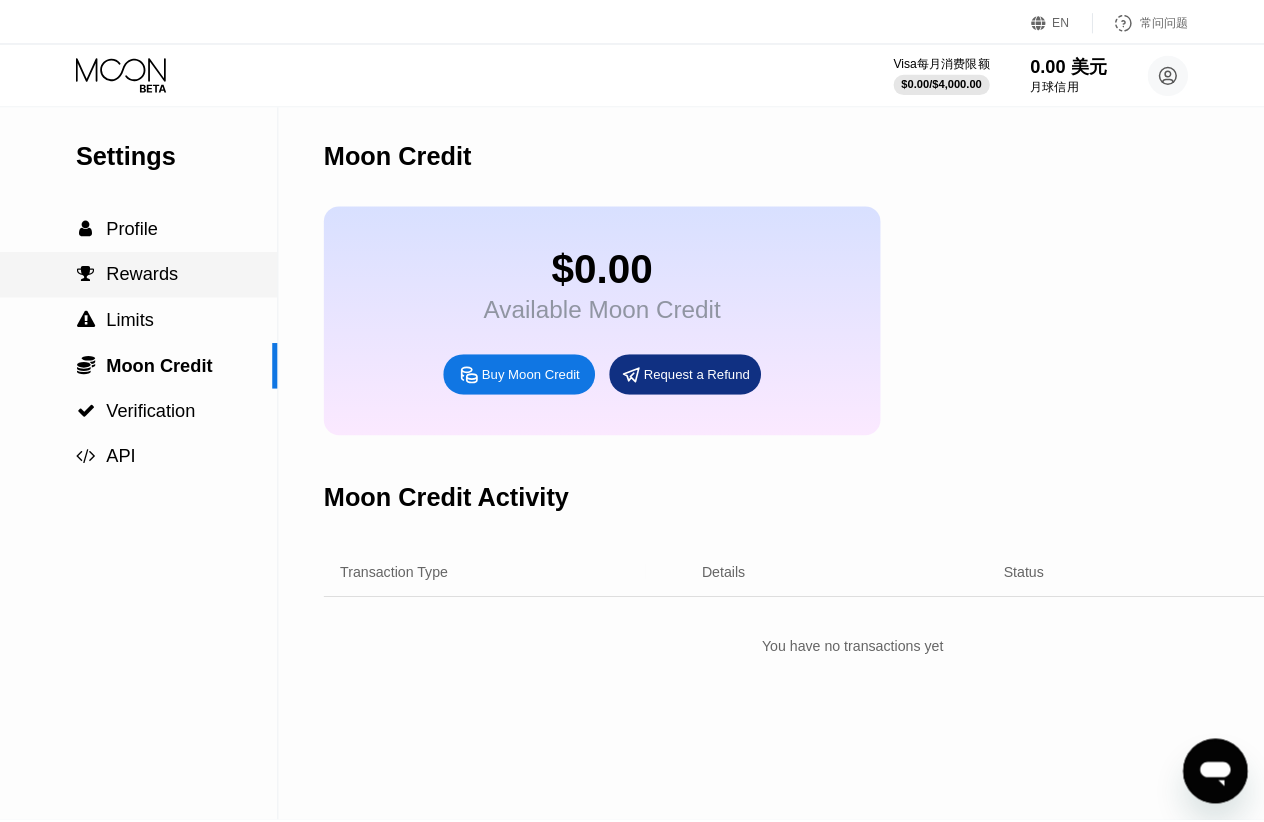 scroll, scrollTop: 0, scrollLeft: 0, axis: both 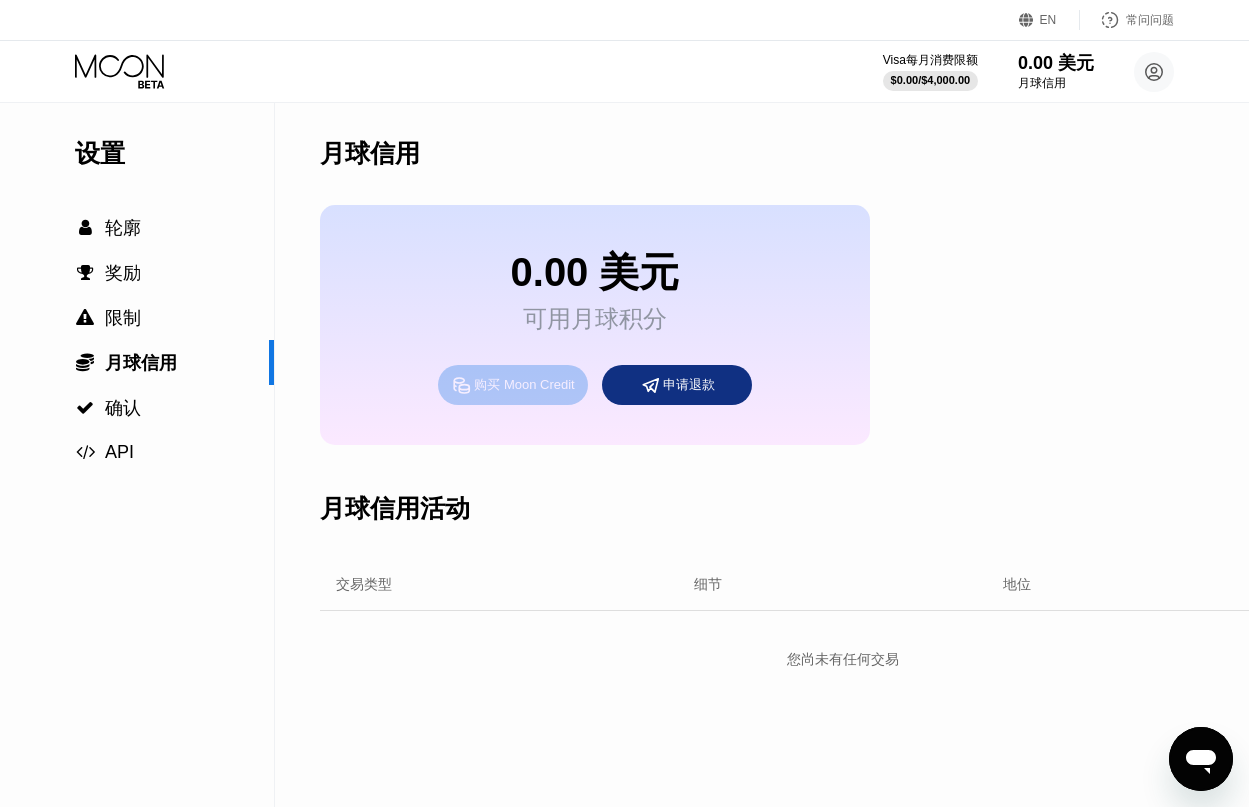 click on "购买 Moon Credit" at bounding box center [524, 384] 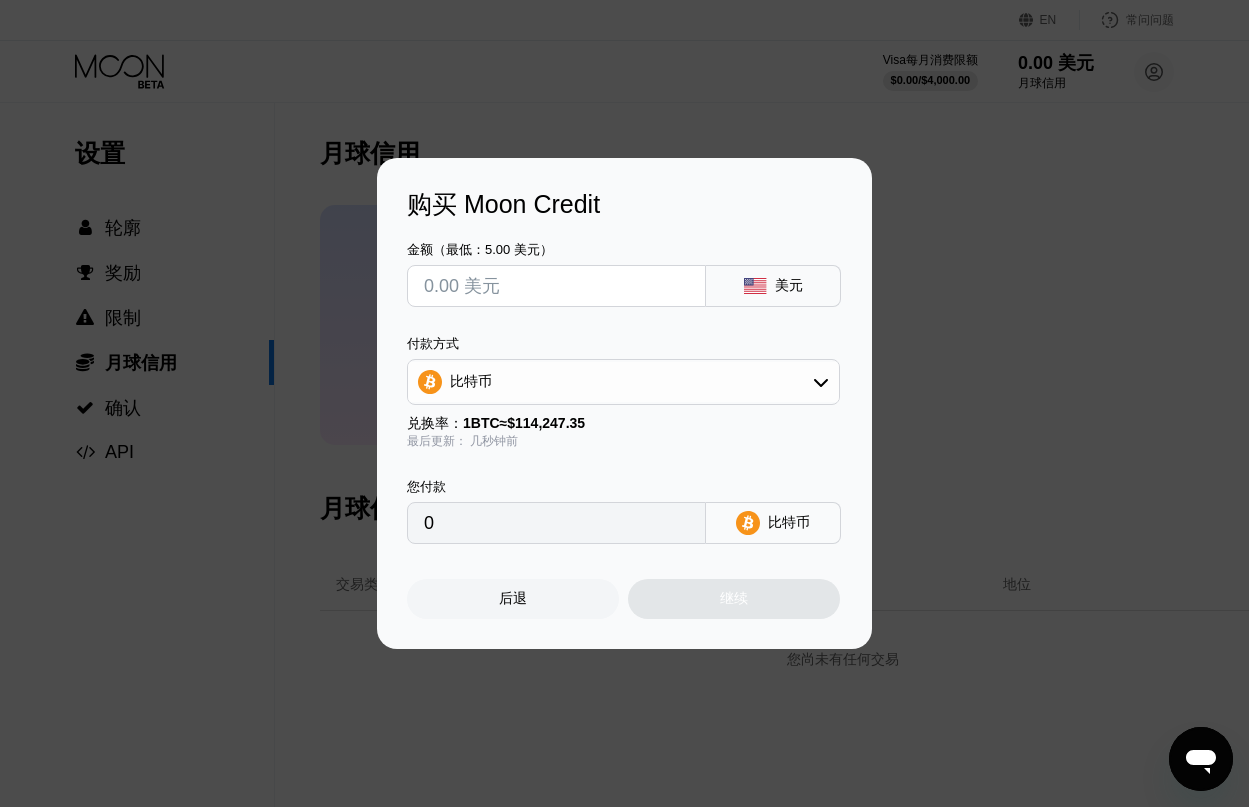 click on "购买 Moon Credit 金额（最低：5.00 美元） 美元 付款方式 比特币 兑换率： 1  BTC  ≈  $114,247.35     最后更新：   几秒钟前 您付款 0 比特币 后退 继续" at bounding box center (624, 403) 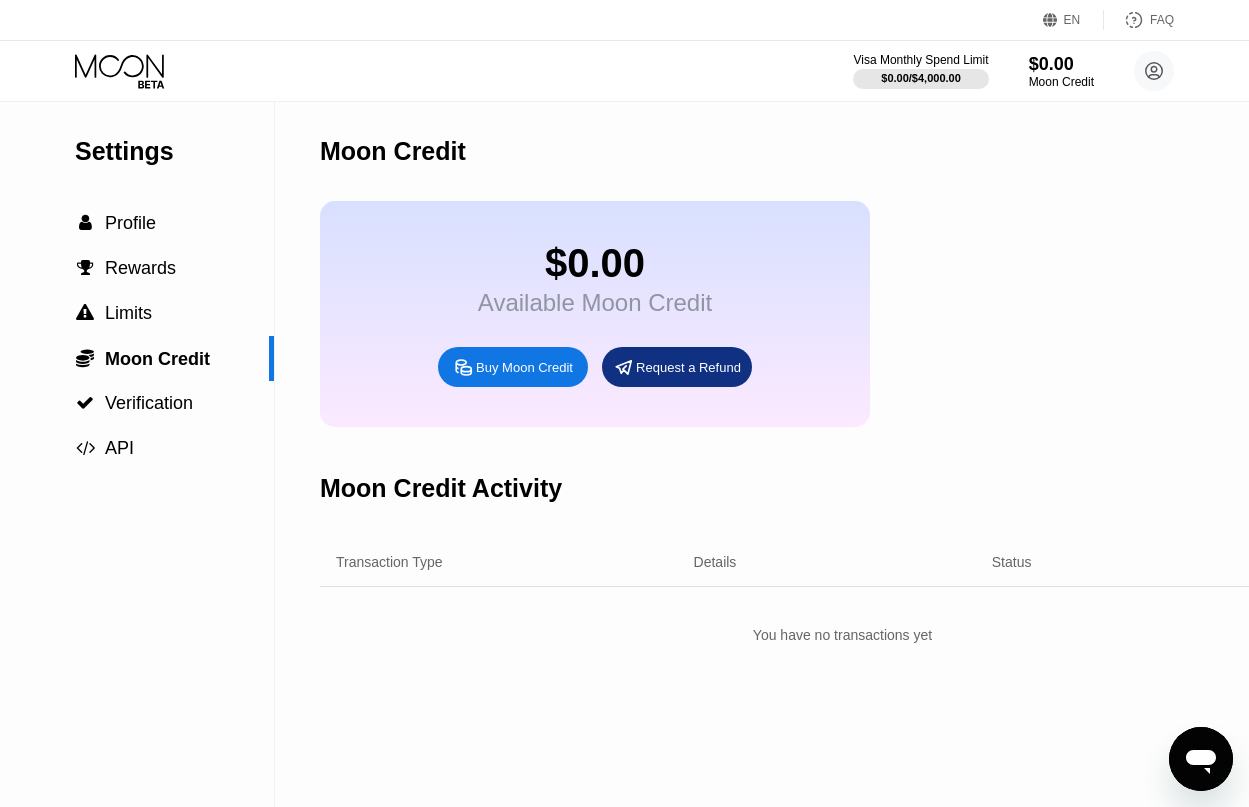 click on "Visa Monthly Spend Limit $0.00 / $4,000.00 $0.00 Moon Credit Leila leilareddin92@gmail.com  Home Settings Support Careers About Us Log out Privacy policy Terms" at bounding box center (624, 71) 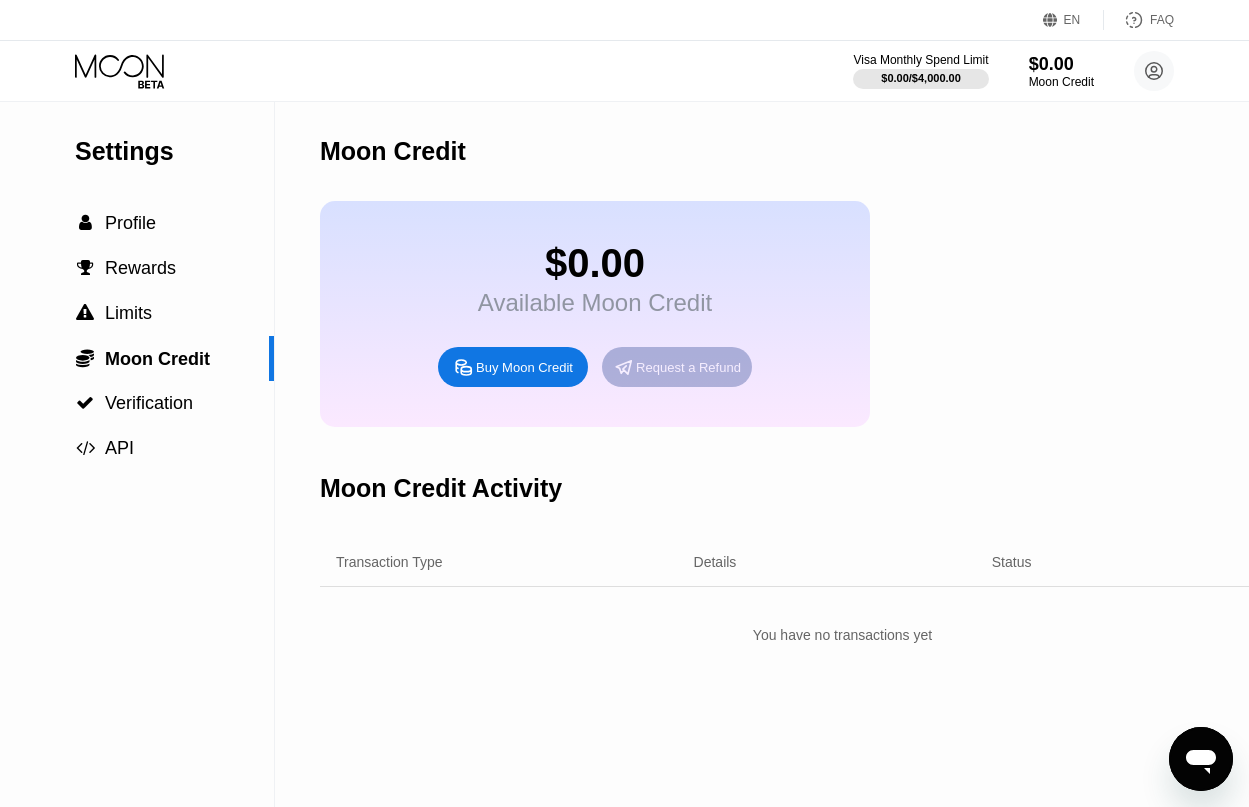 click on "Request a Refund" at bounding box center [688, 367] 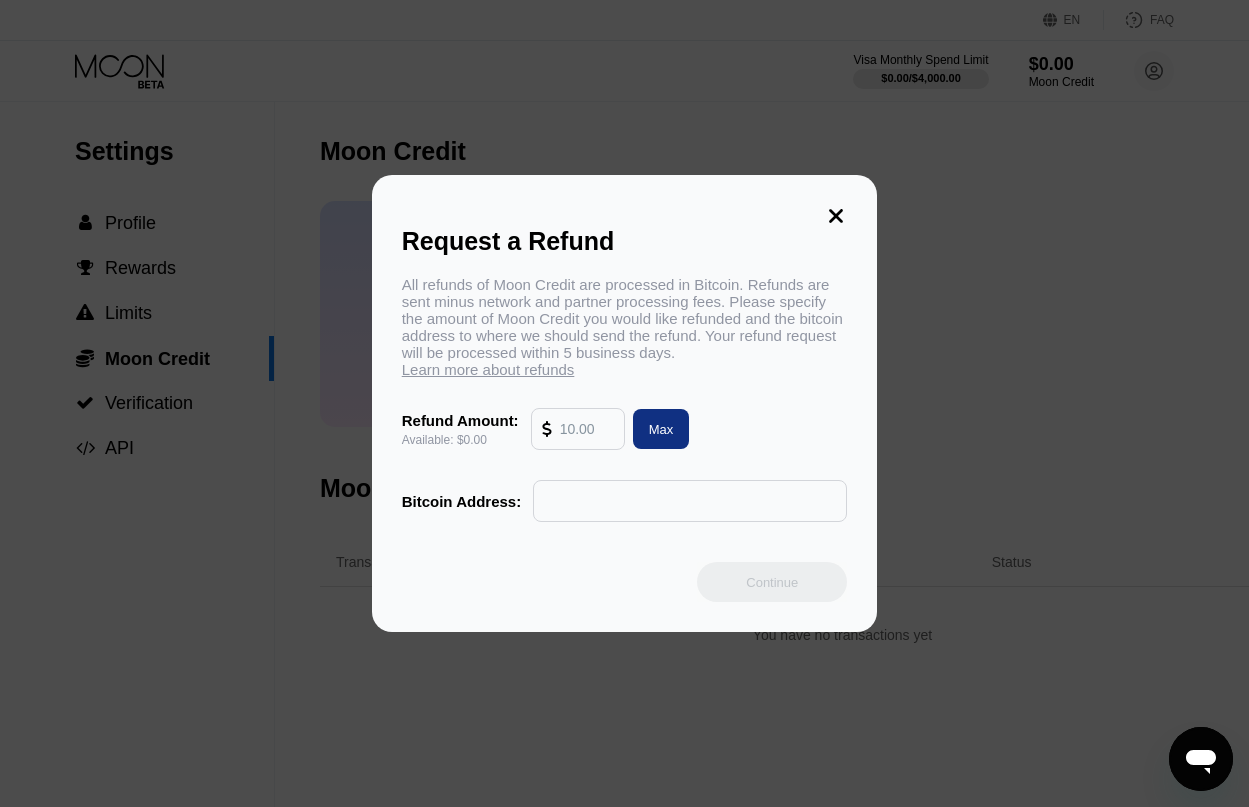 click on "All refunds of Moon Credit are processed in Bitcoin. Refunds are sent minus network and partner processing fees. Please specify the amount of Moon Credit you would like refunded and the bitcoin address to where we should send the refund. Your refund request will be processed within 5 business days.   Learn more about refunds" at bounding box center (625, 327) 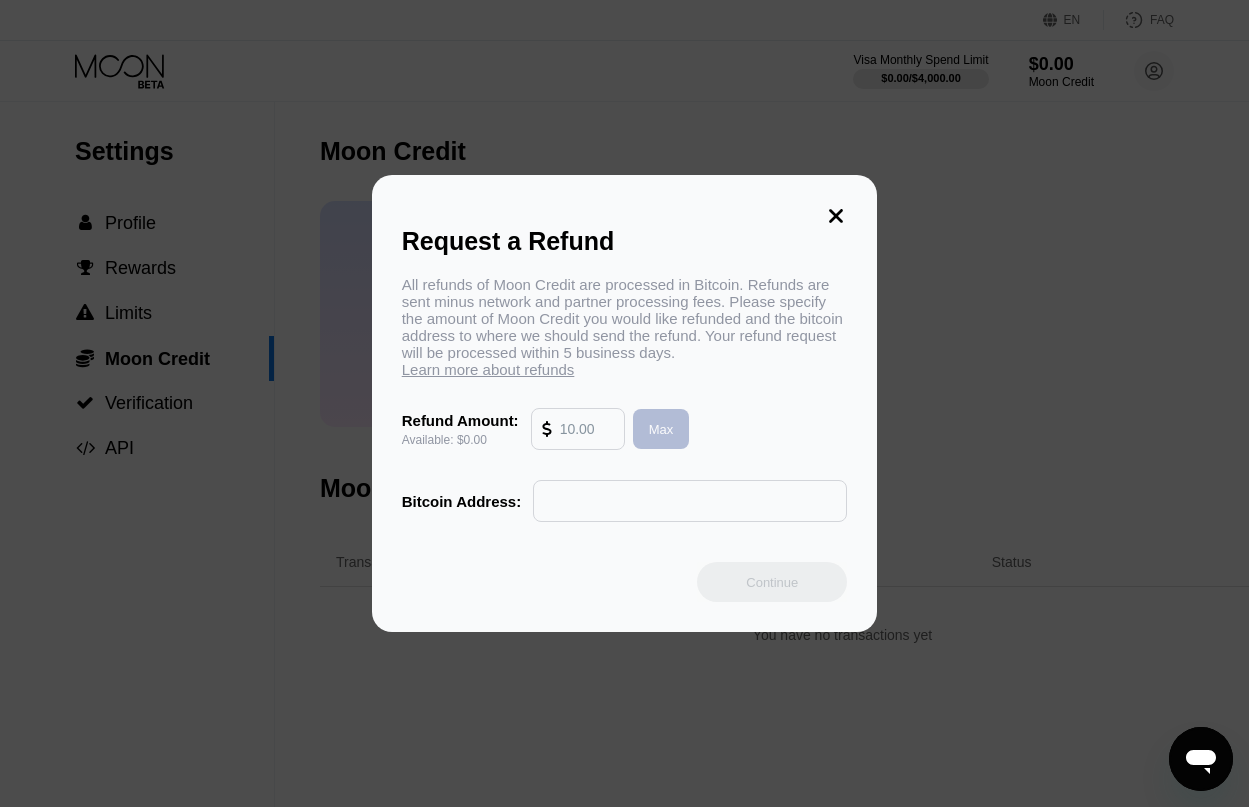 click on "Max" at bounding box center [661, 429] 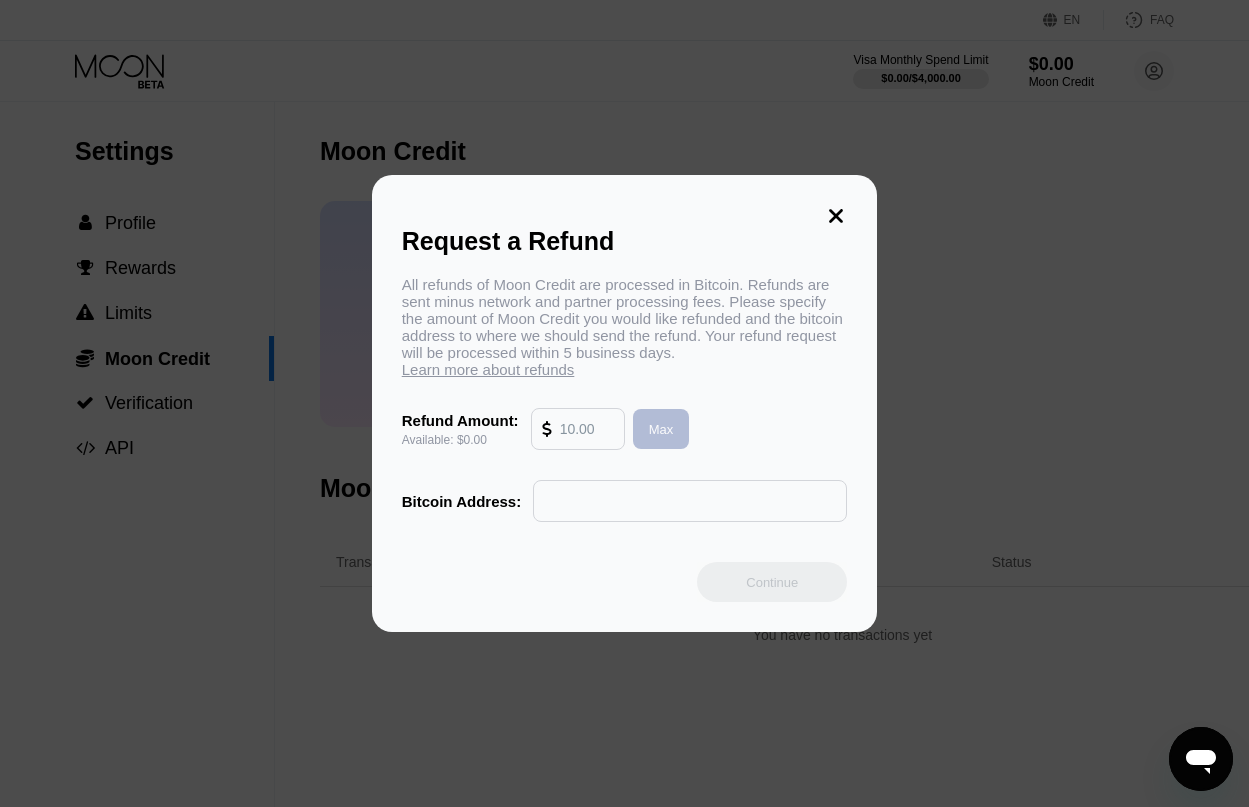type on "0.00" 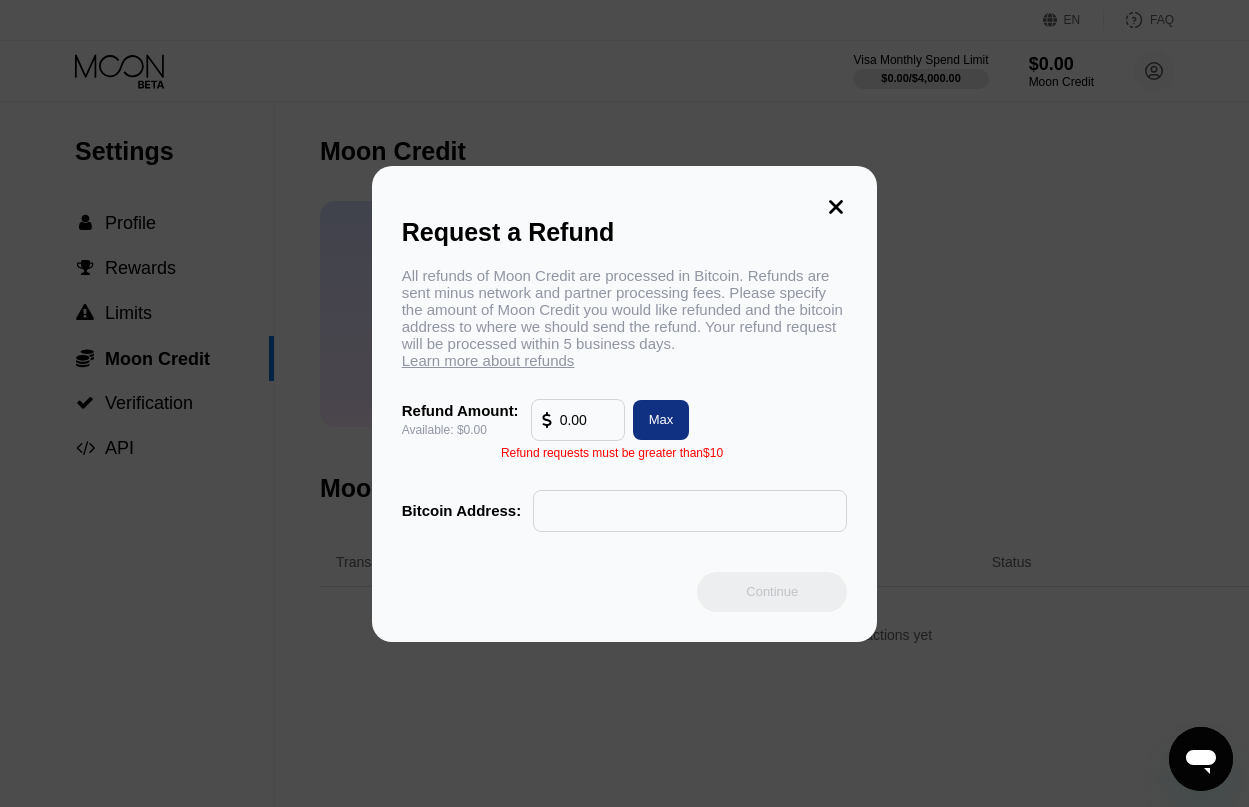 click 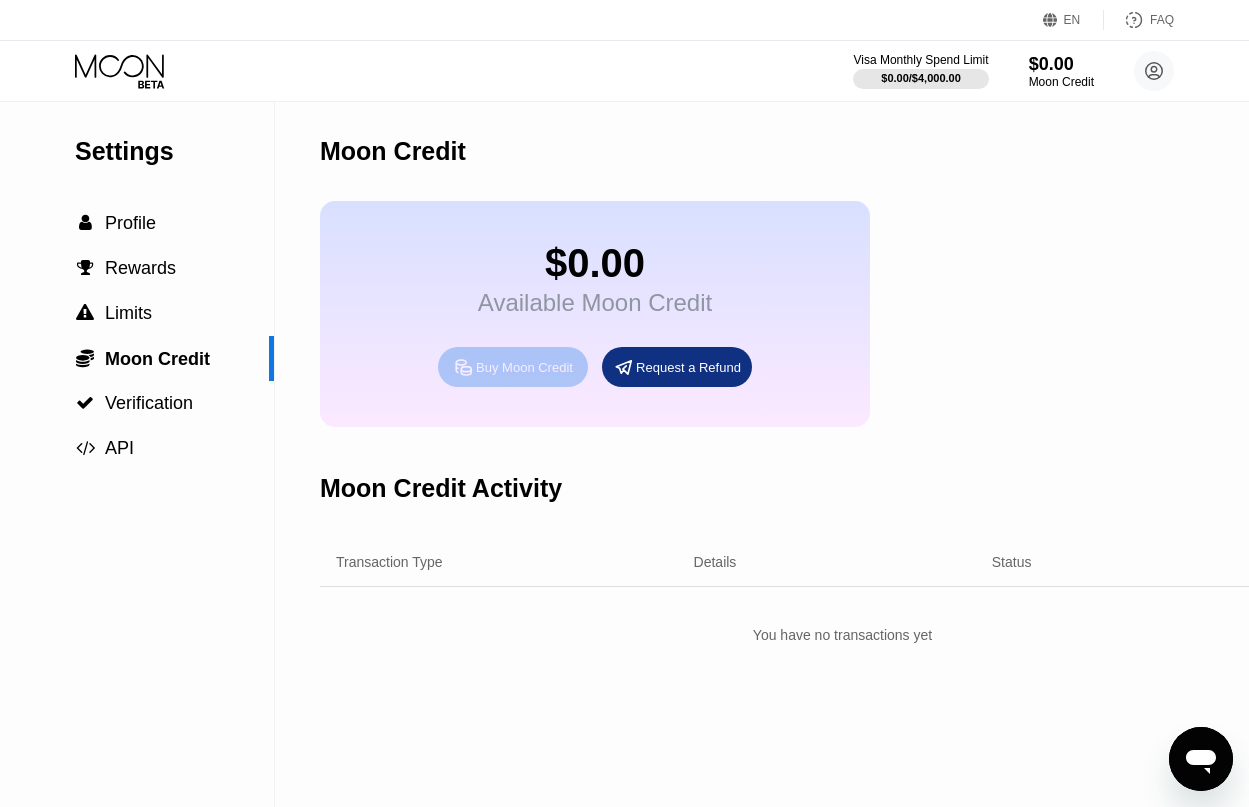click on "Buy Moon Credit" at bounding box center [524, 367] 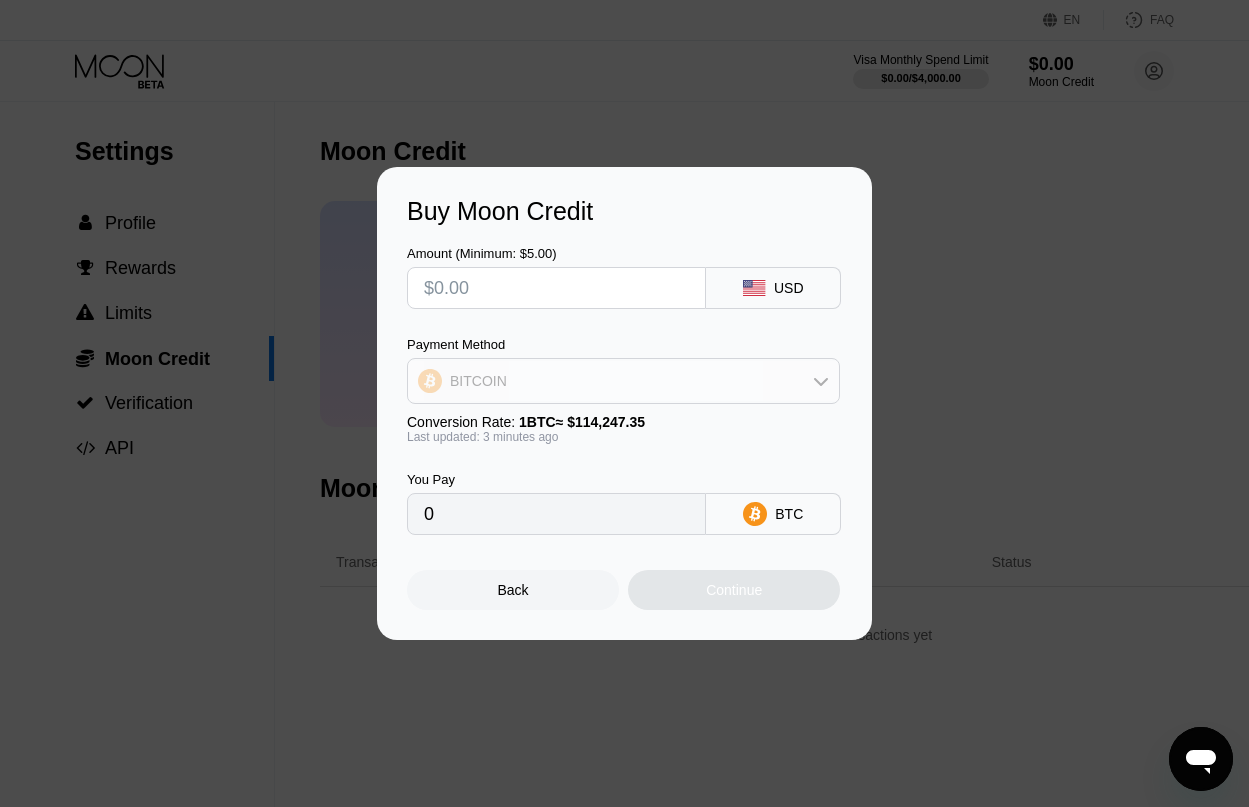 click 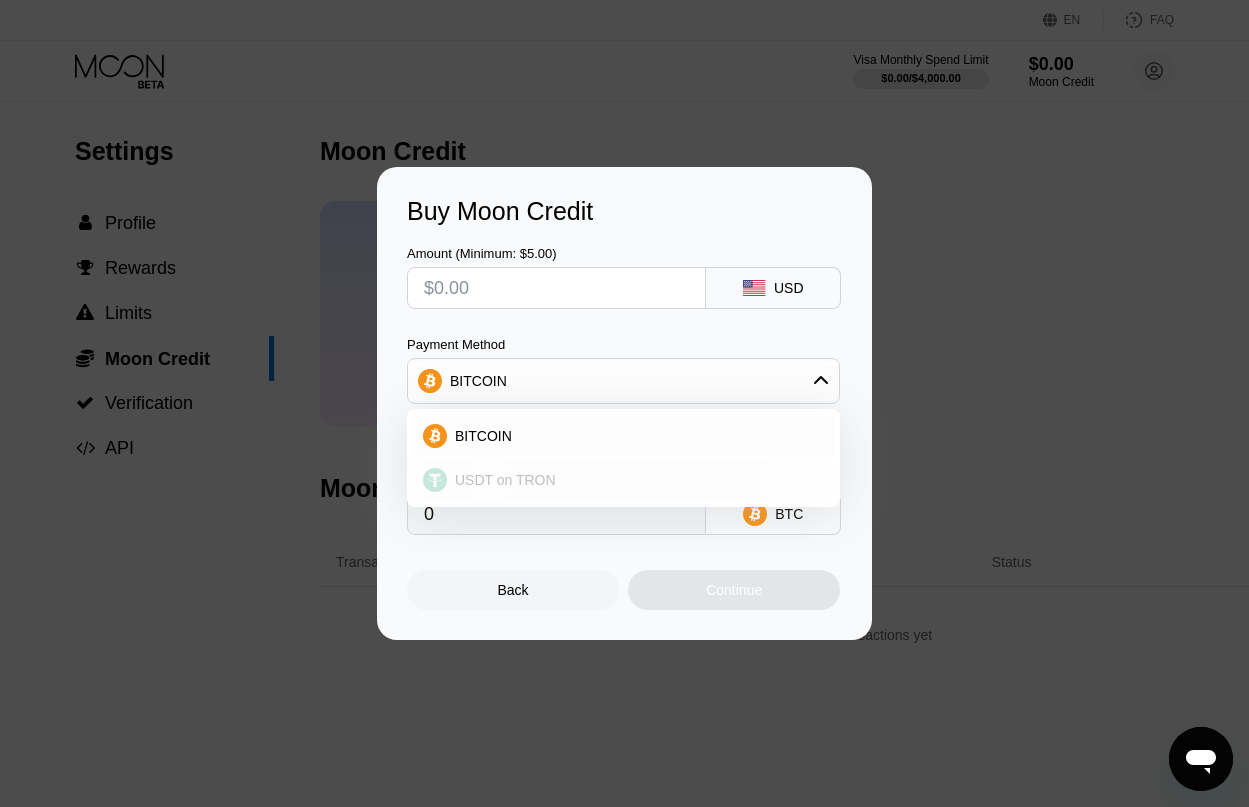 click on "USDT on TRON" at bounding box center [635, 480] 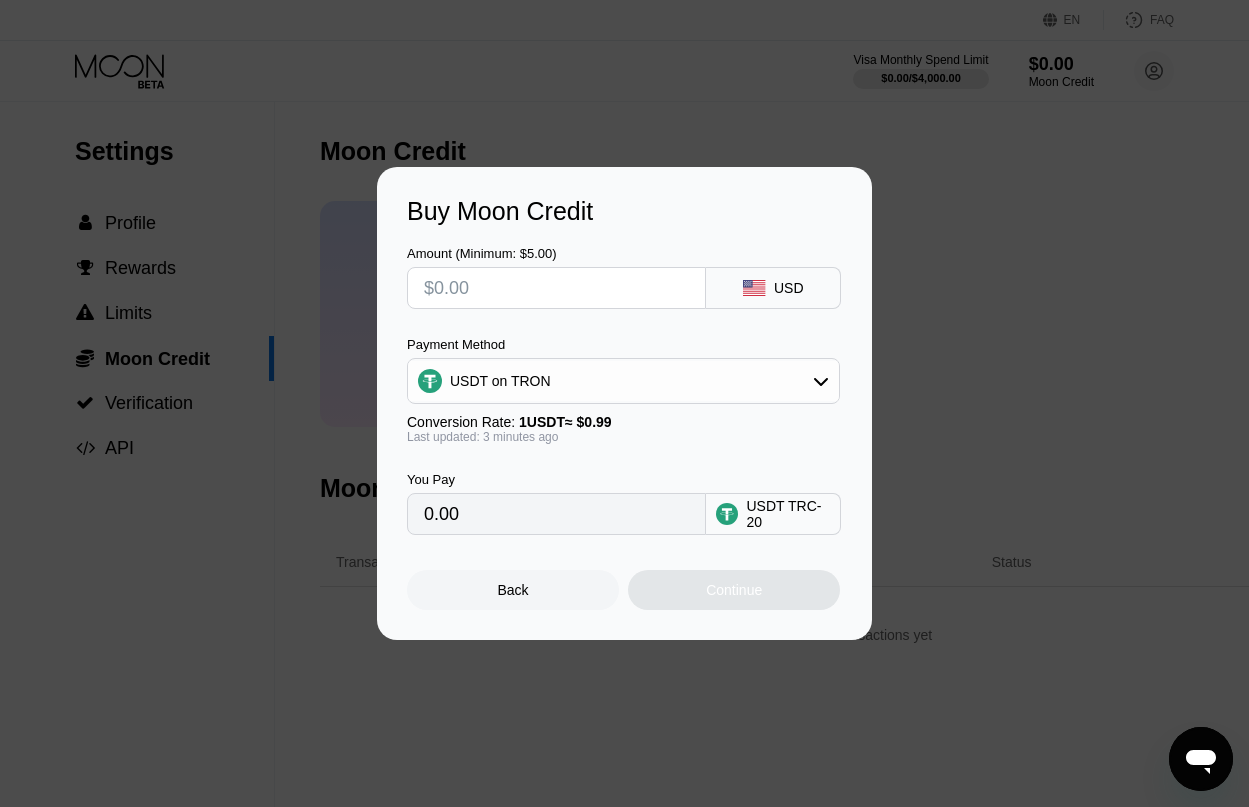click at bounding box center (556, 288) 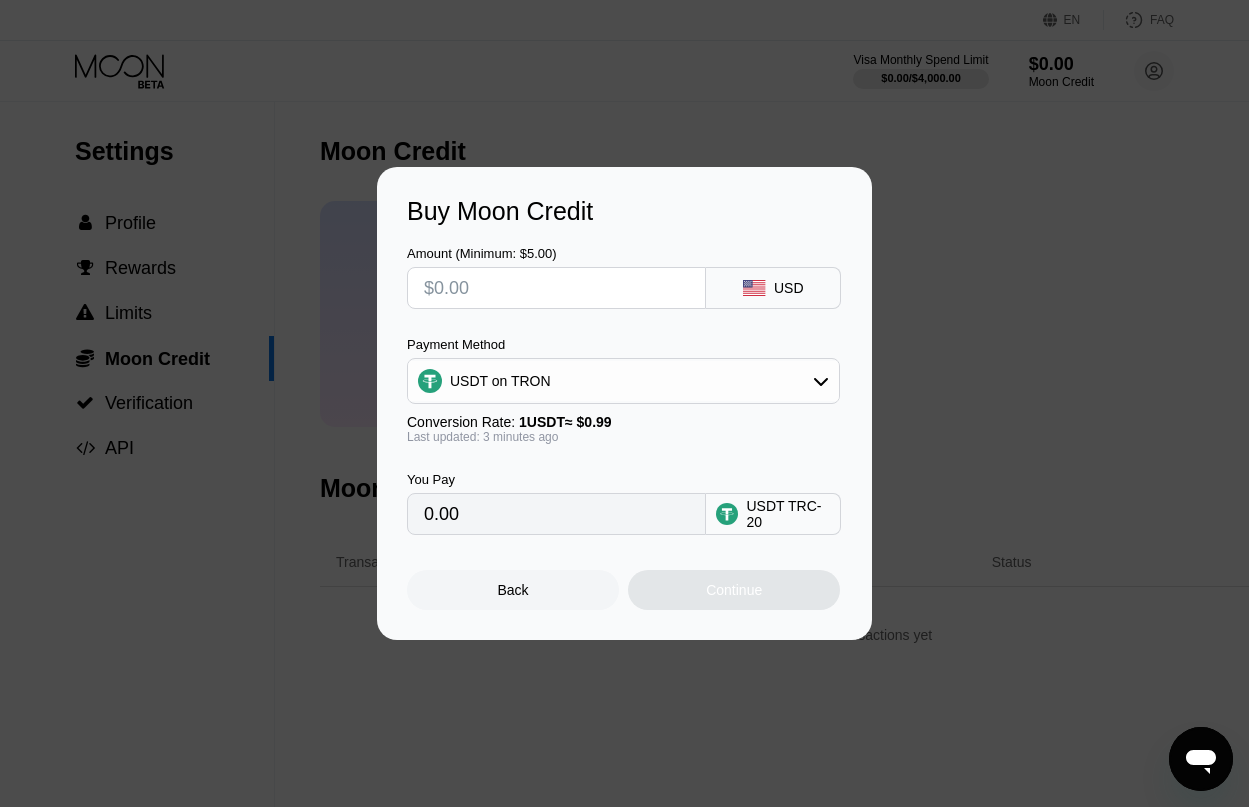 type on "$5" 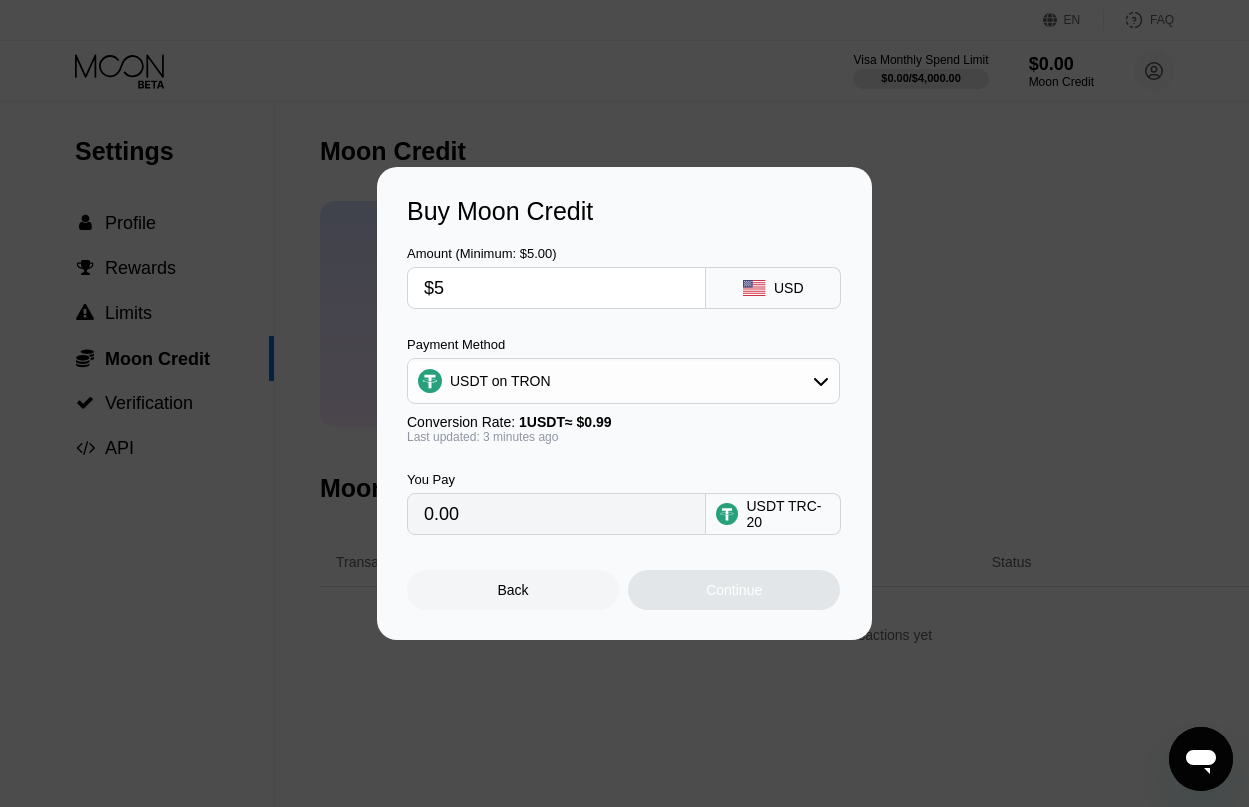 type on "5.05" 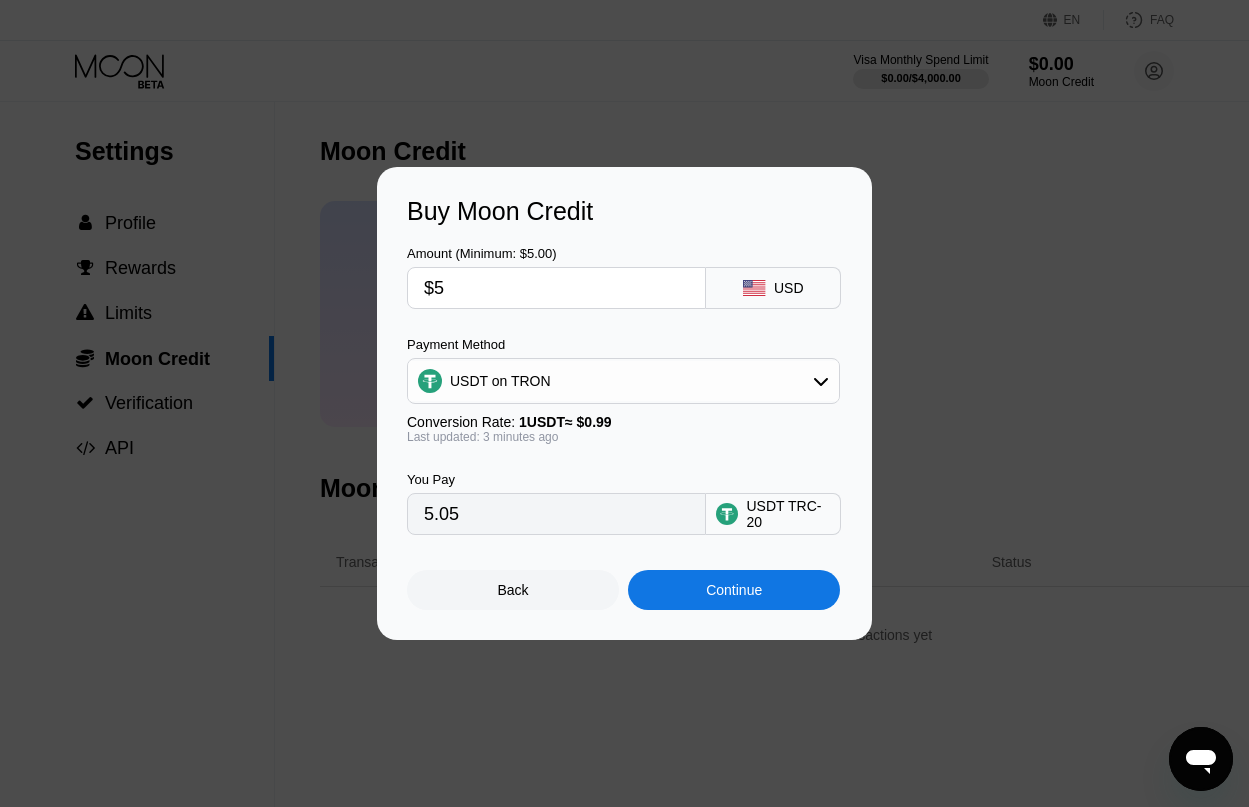 type on "$50" 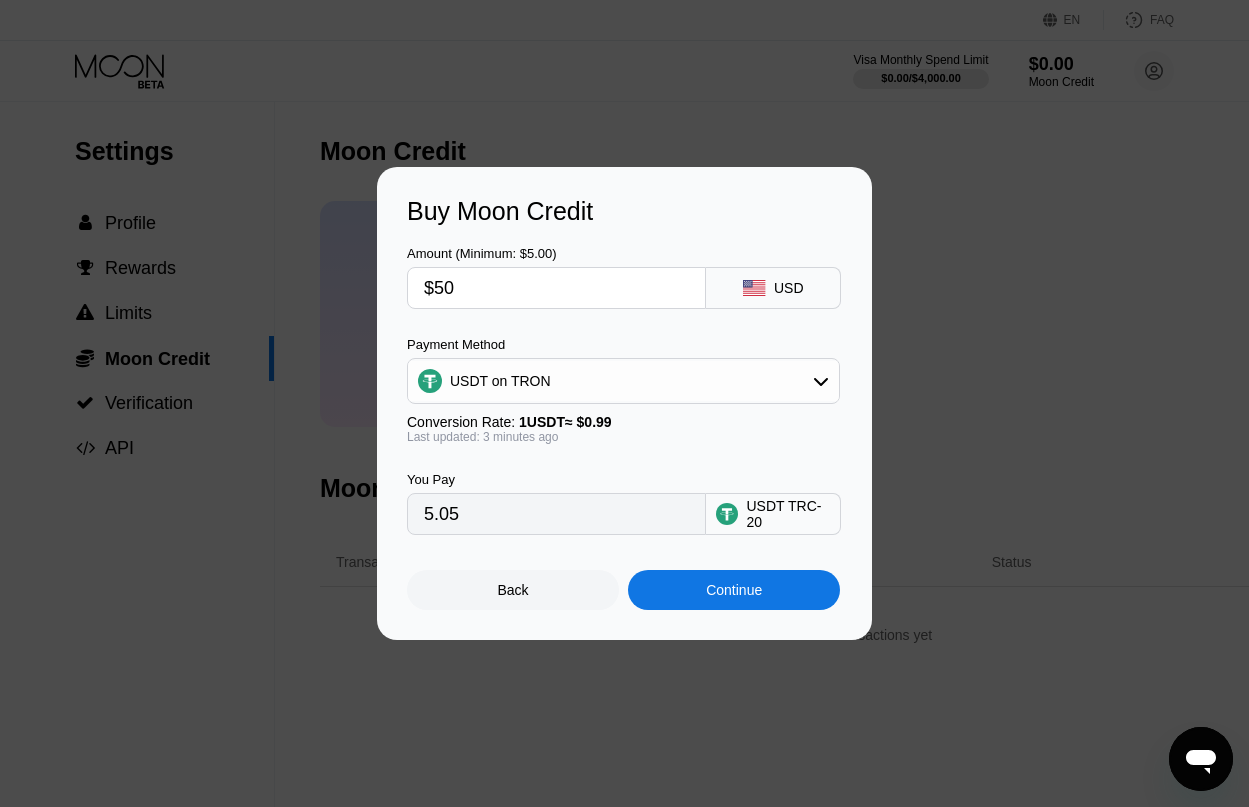 type on "50.51" 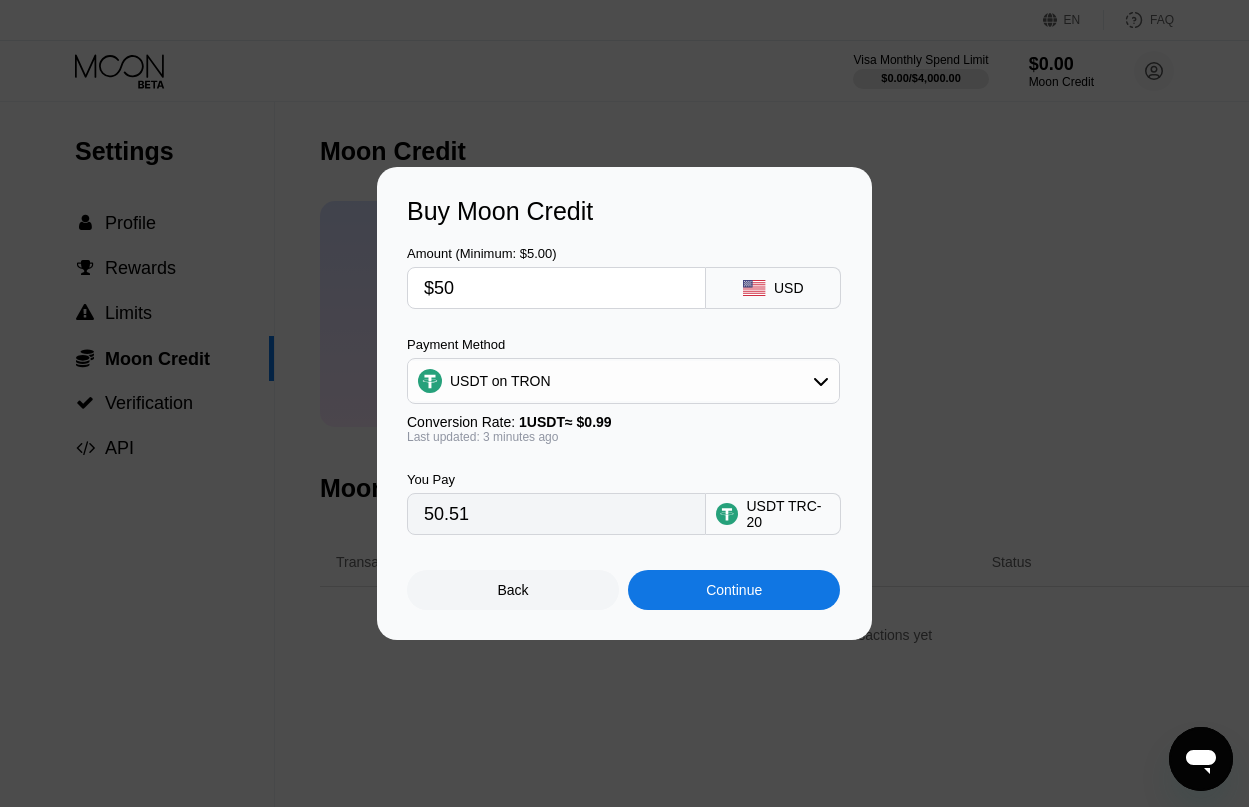type on "$50" 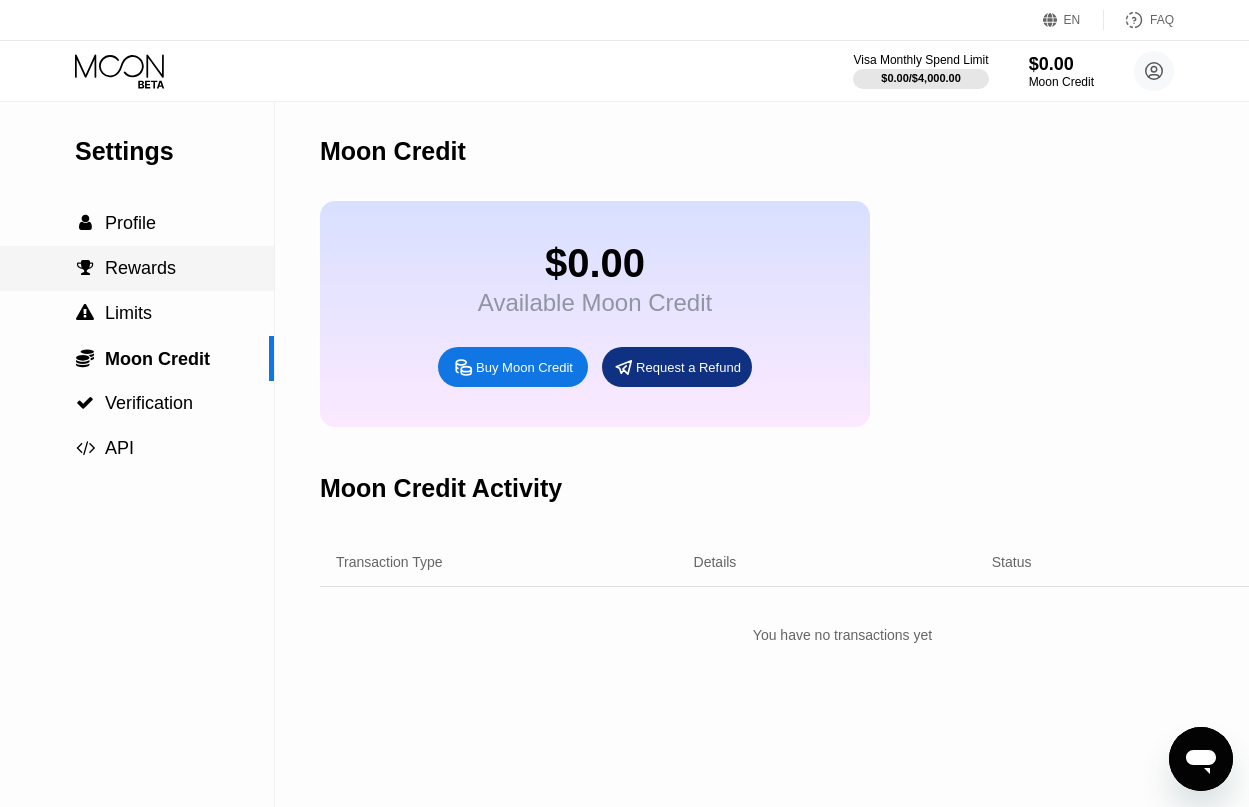 click on "Rewards" at bounding box center [140, 268] 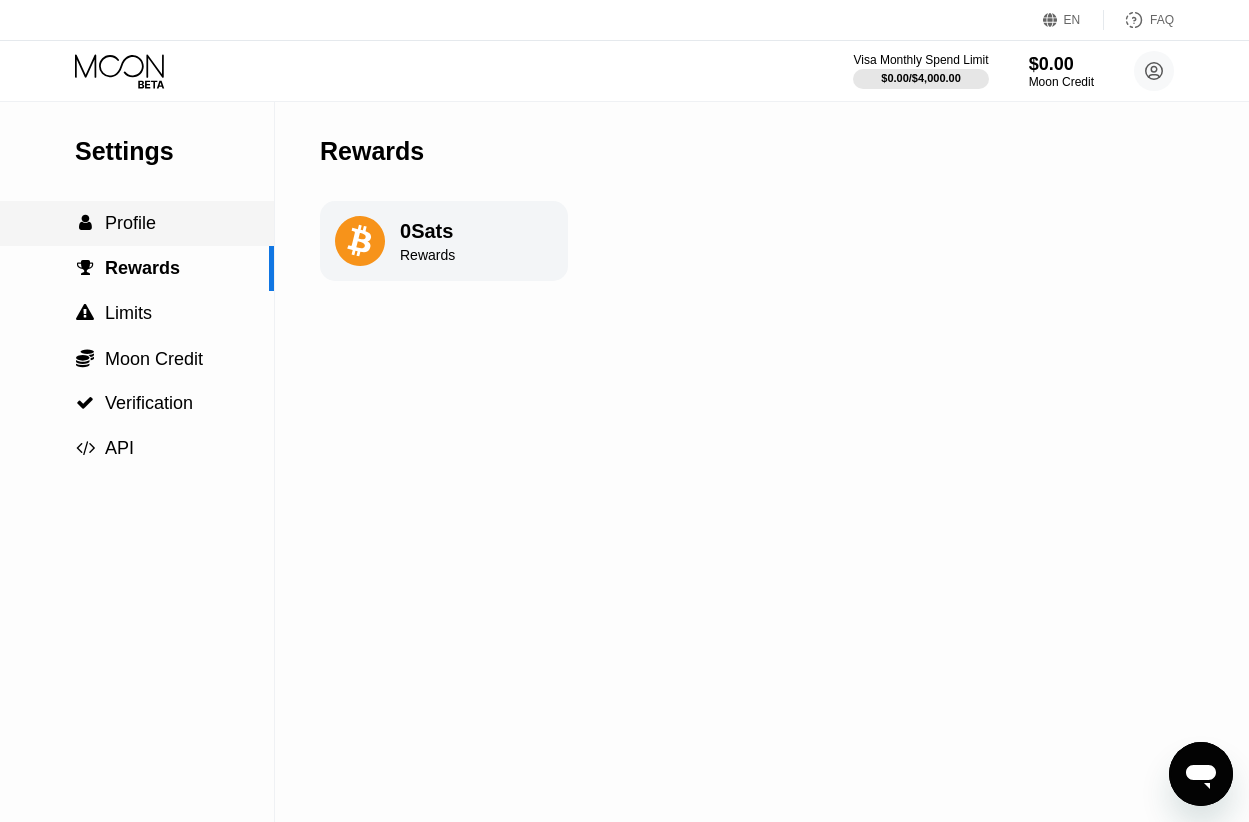 click on "Profile" at bounding box center (130, 223) 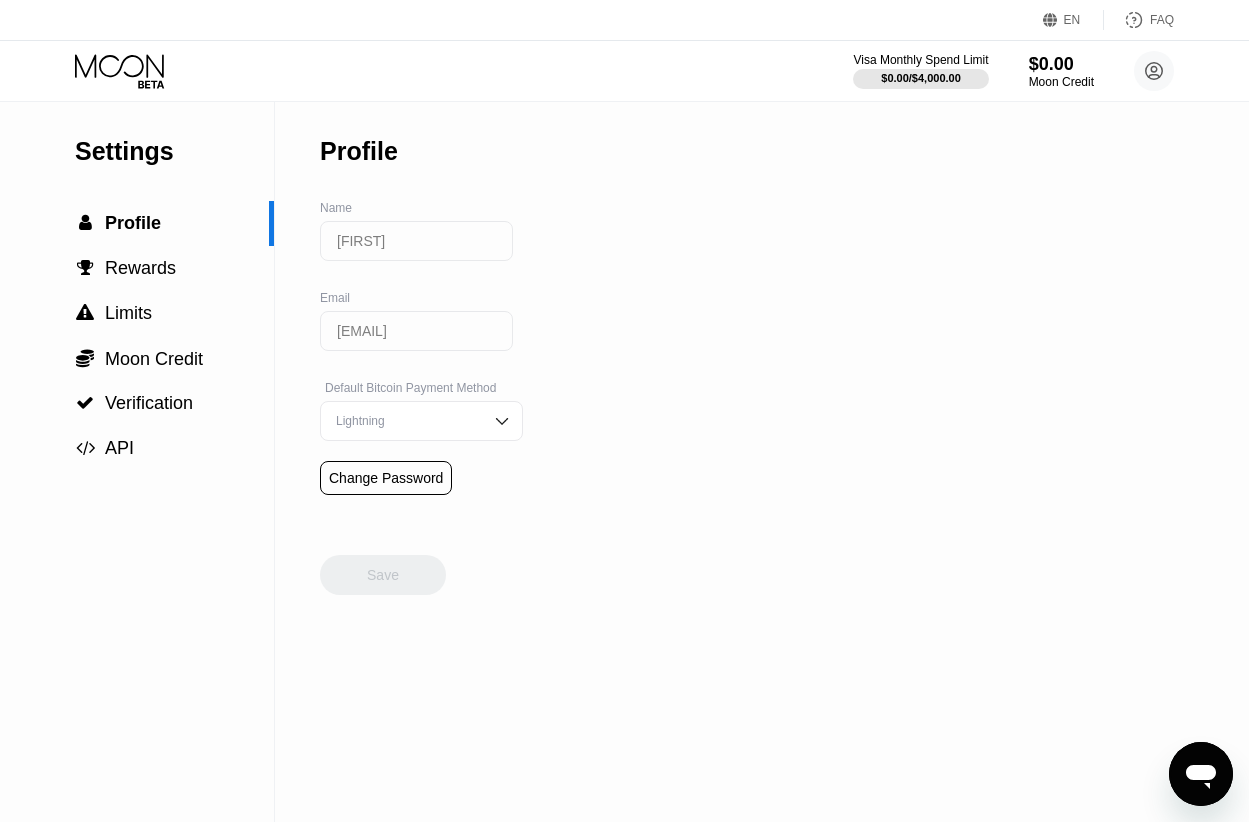 click on "Lightning" at bounding box center [421, 421] 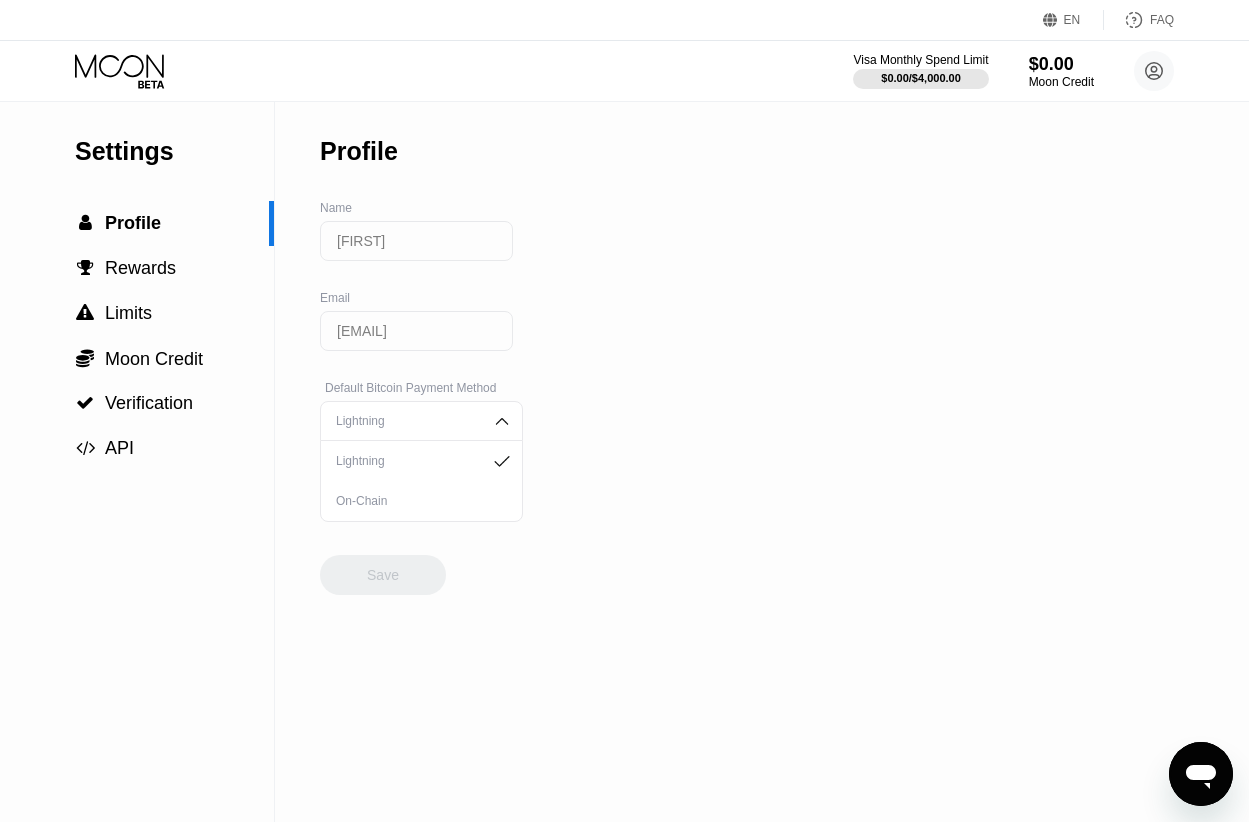 click on "Settings  Profile  Rewards  Limits  Moon Credit  Verification  API Profile Name Leila Email leilareddin92@gmail.com Default Bitcoin Payment Method Lightning Lightning On-Chain Change Password Save" at bounding box center [624, 462] 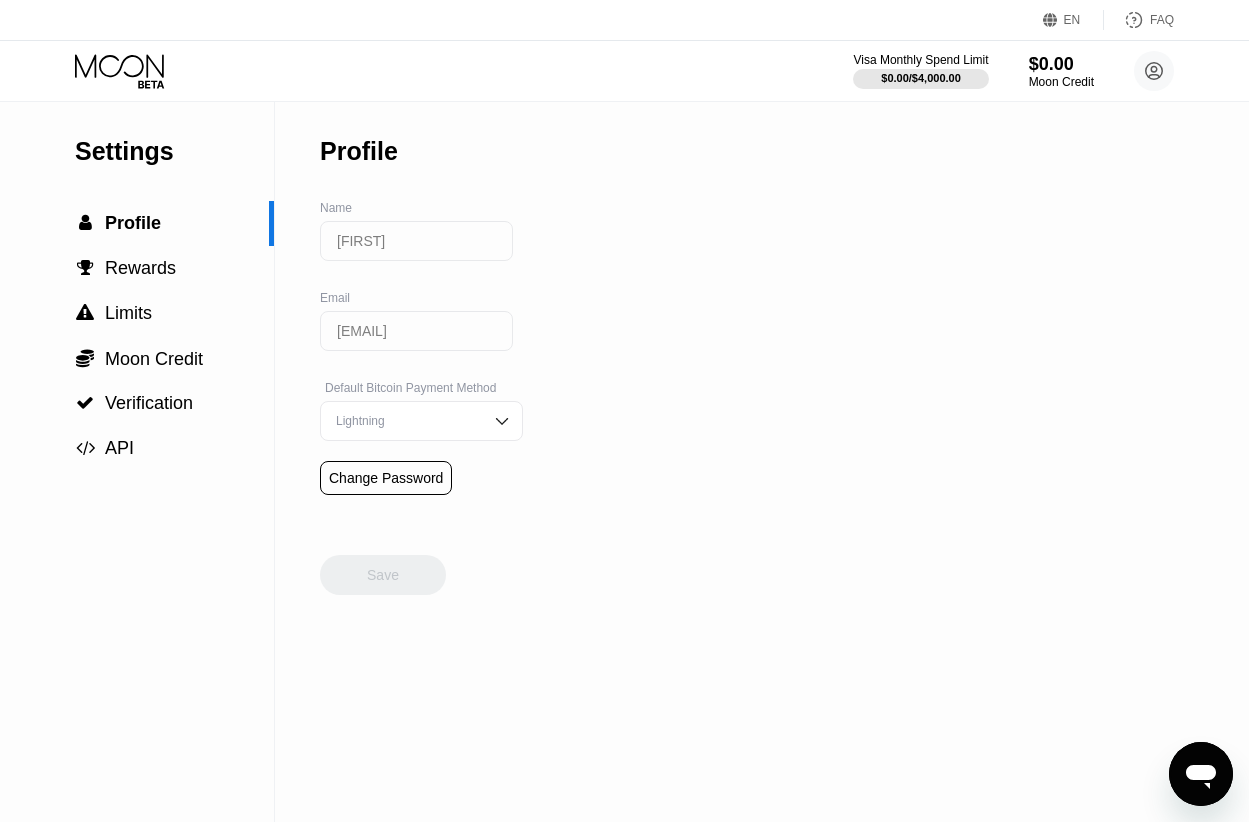click on "Change Password" at bounding box center (386, 478) 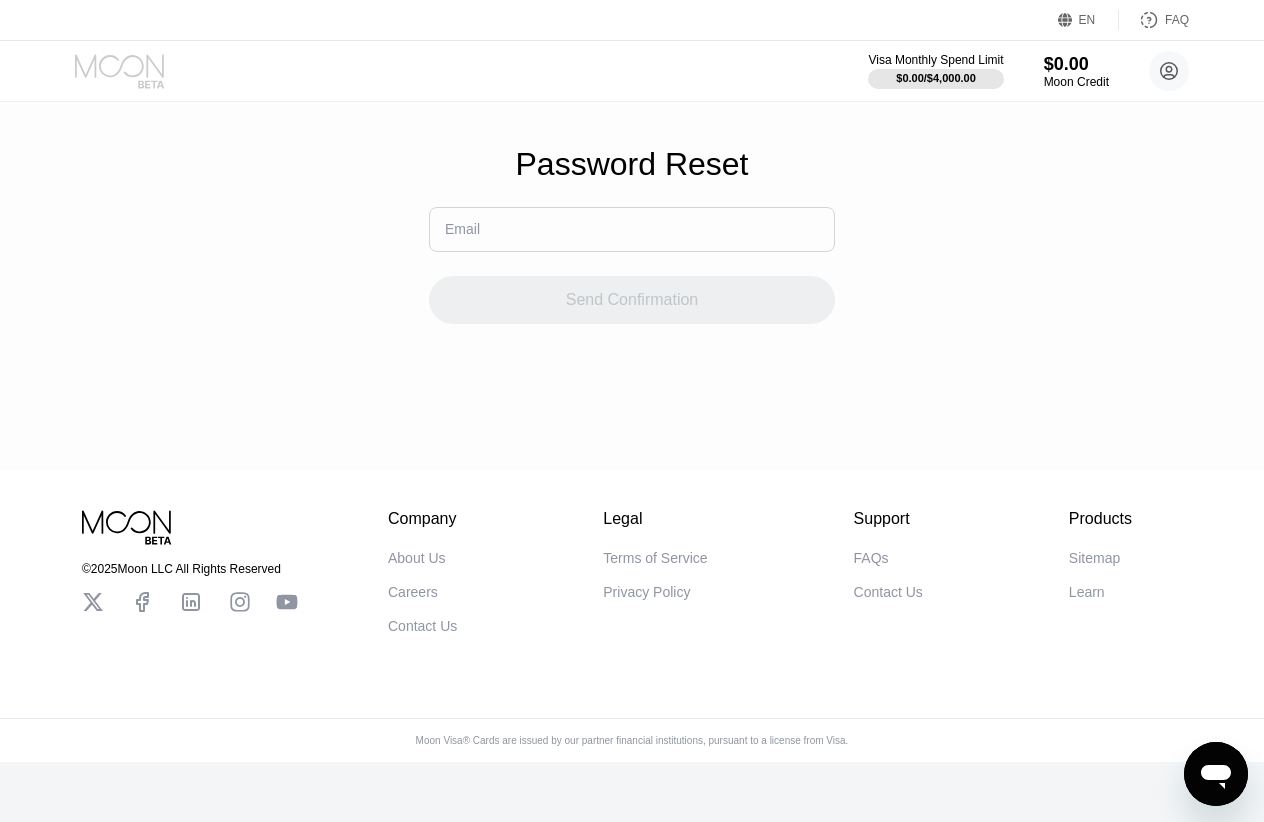 click 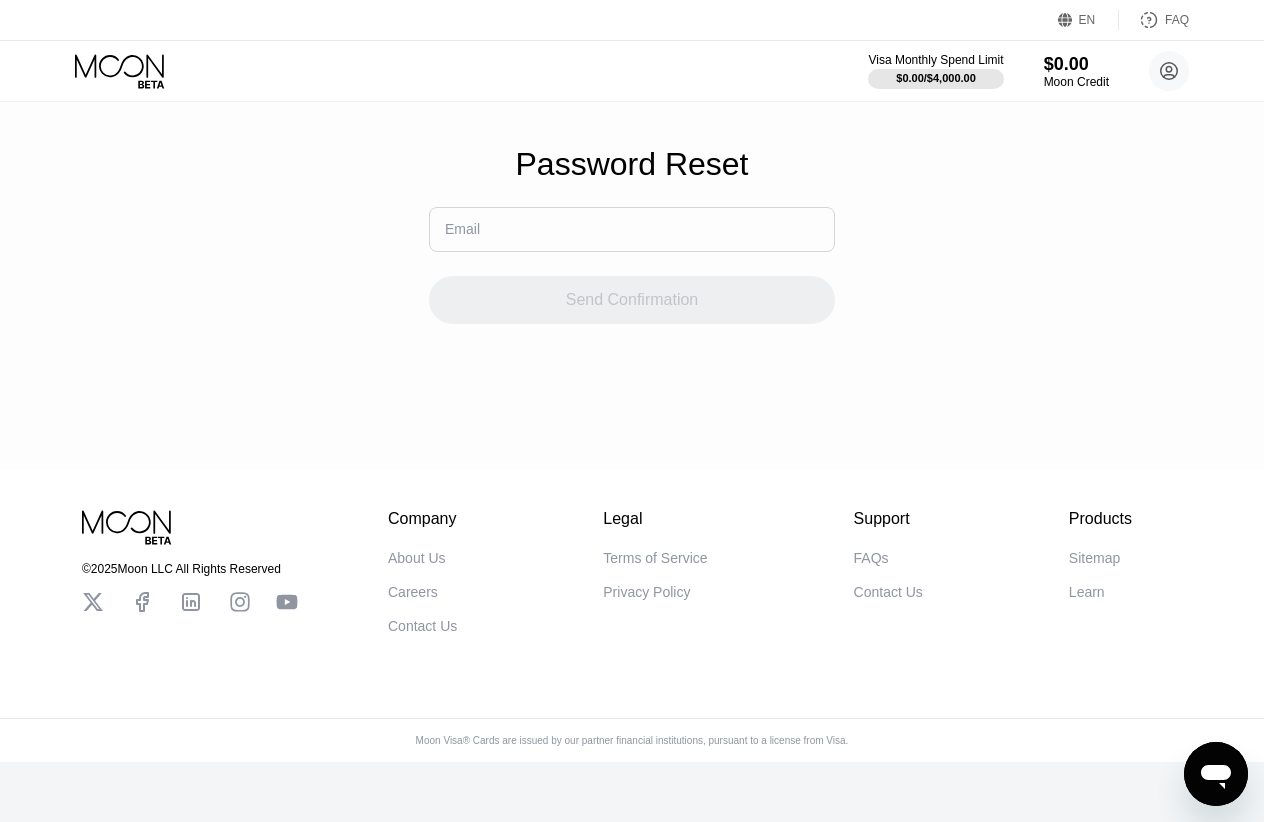 click 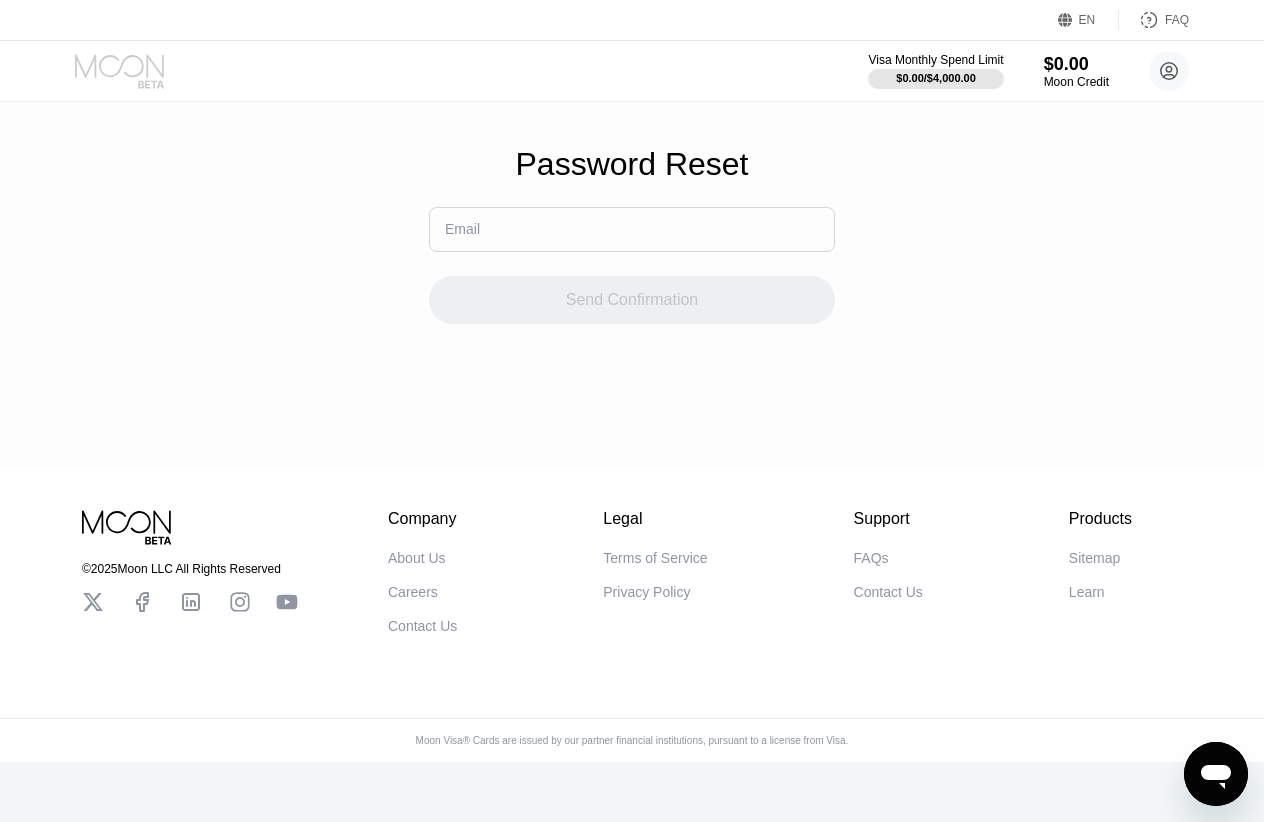 click 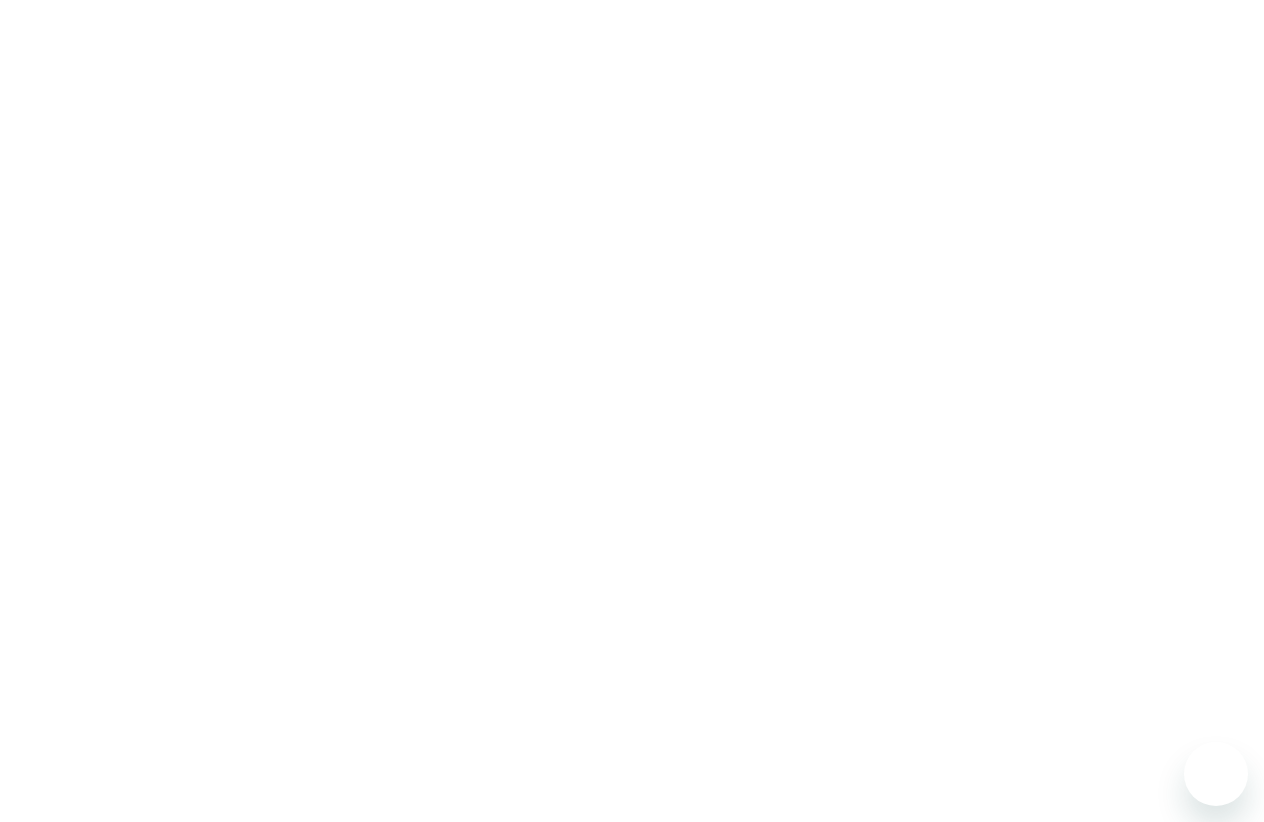 scroll, scrollTop: 0, scrollLeft: 0, axis: both 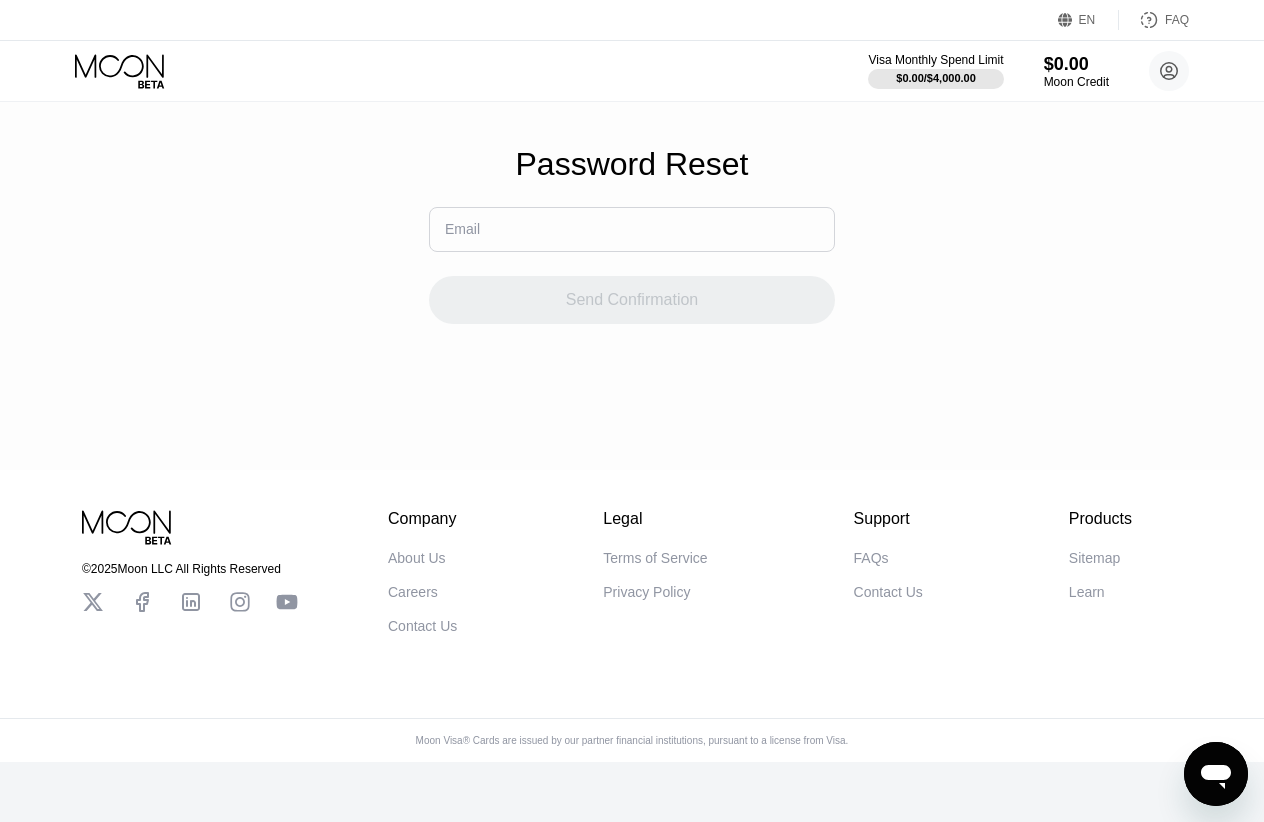 drag, startPoint x: 362, startPoint y: 151, endPoint x: 389, endPoint y: 143, distance: 28.160255 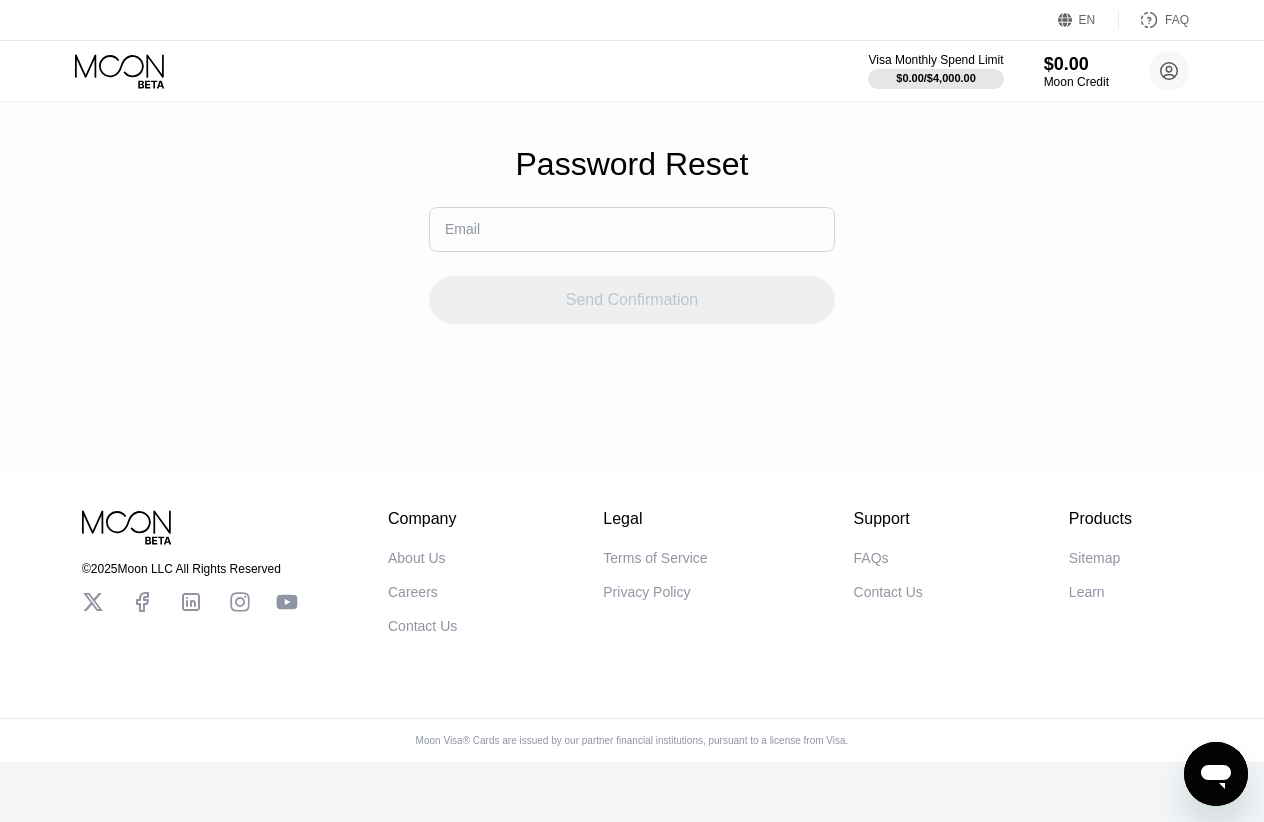 click at bounding box center [632, 229] 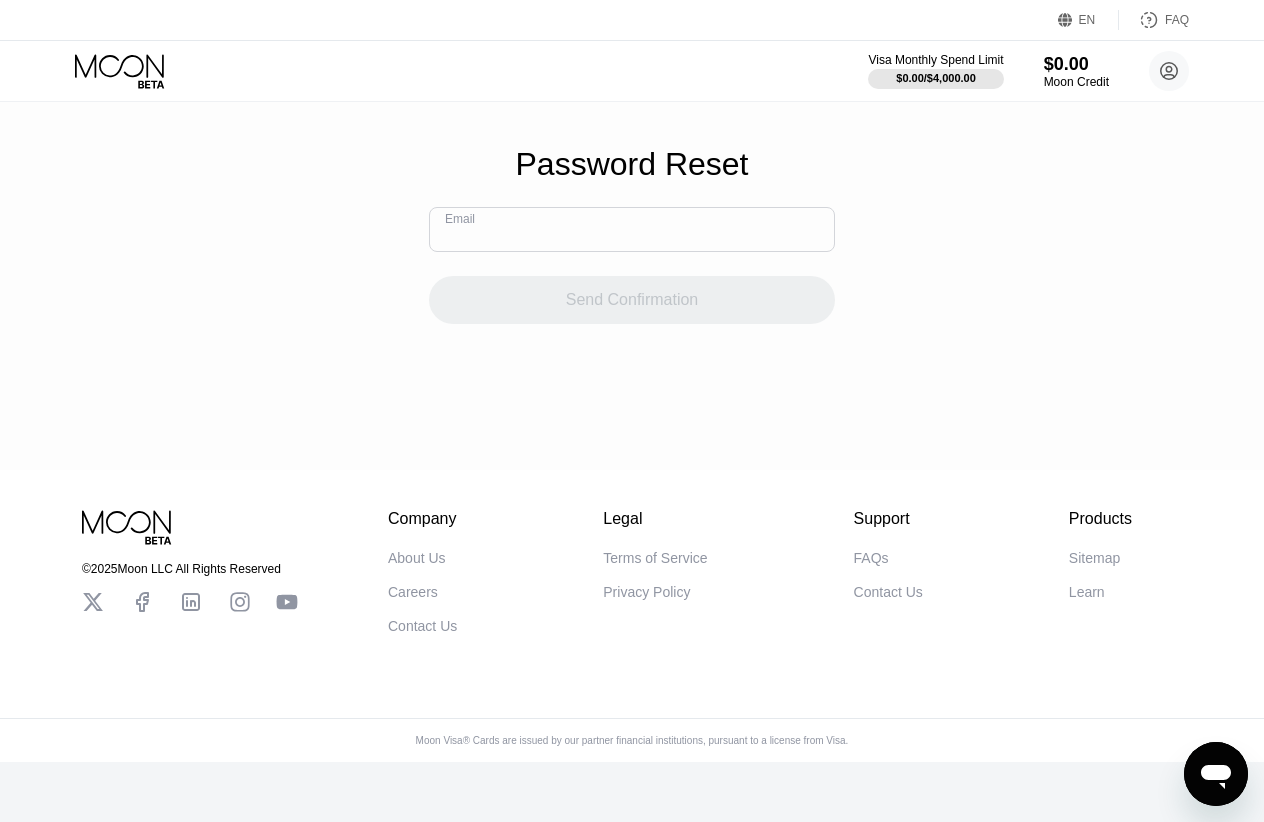 click 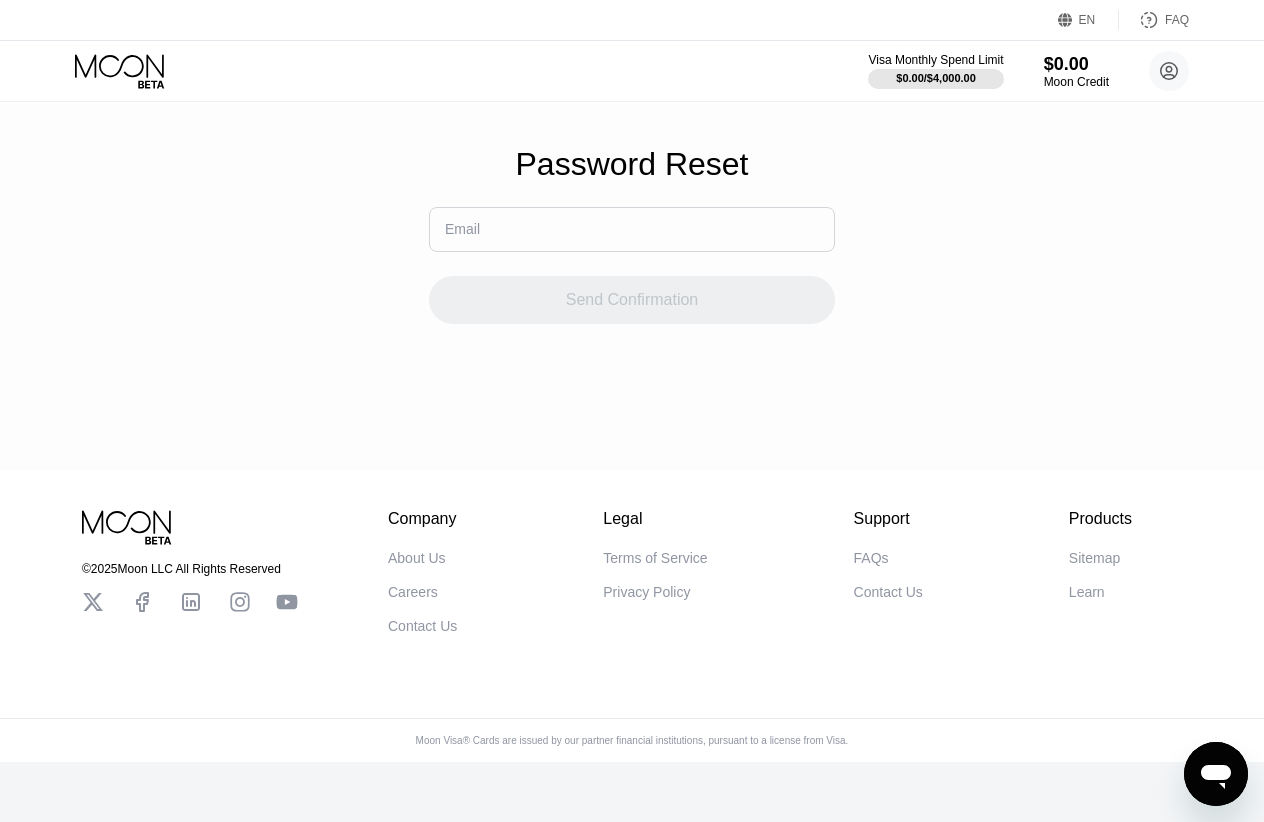 click at bounding box center (632, 229) 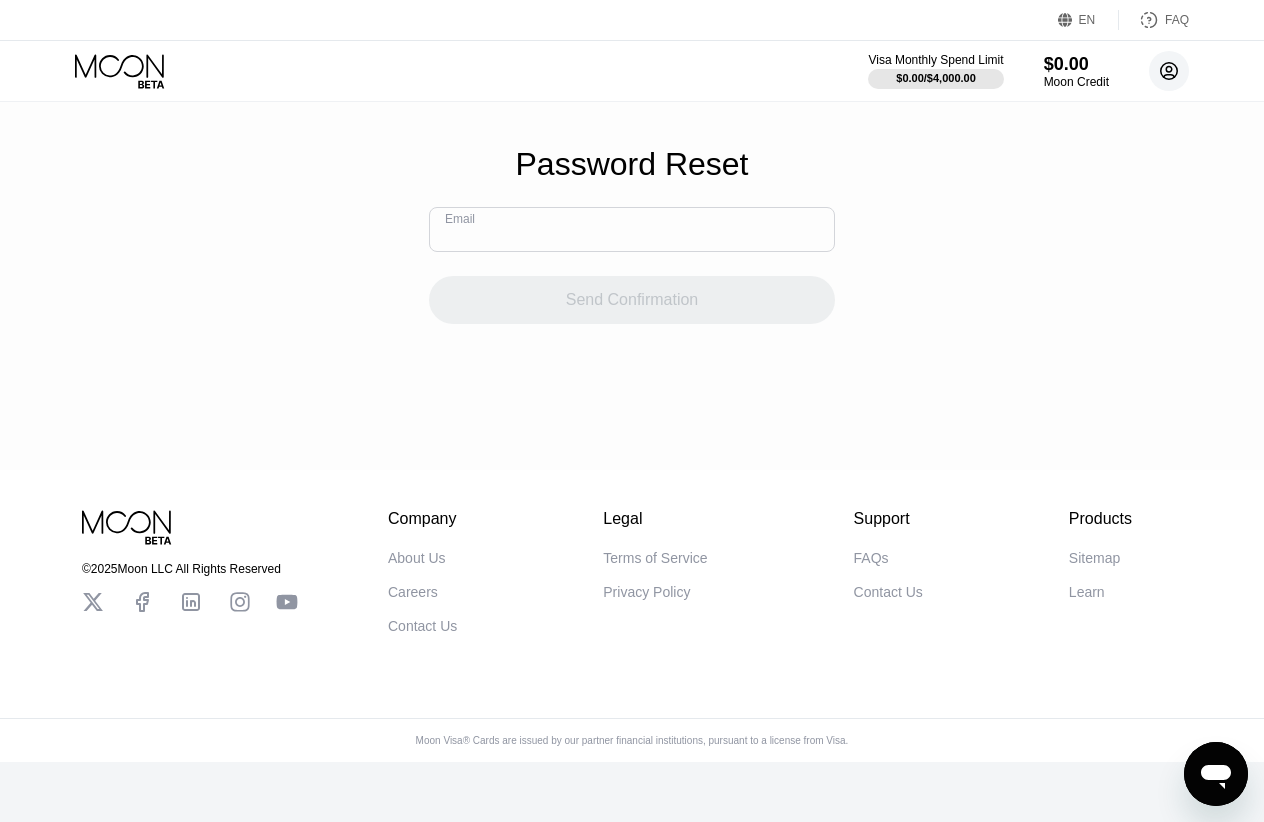 click 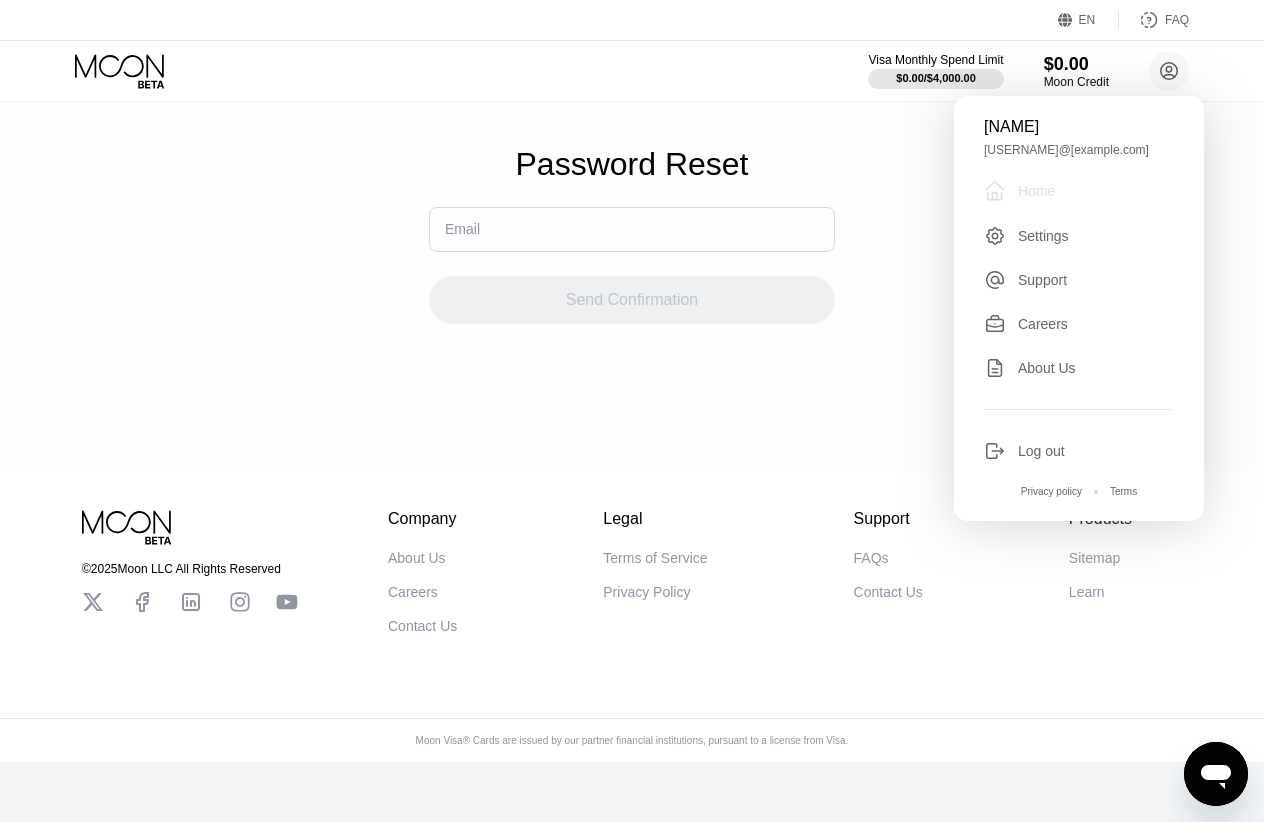click on "Home" at bounding box center [1036, 191] 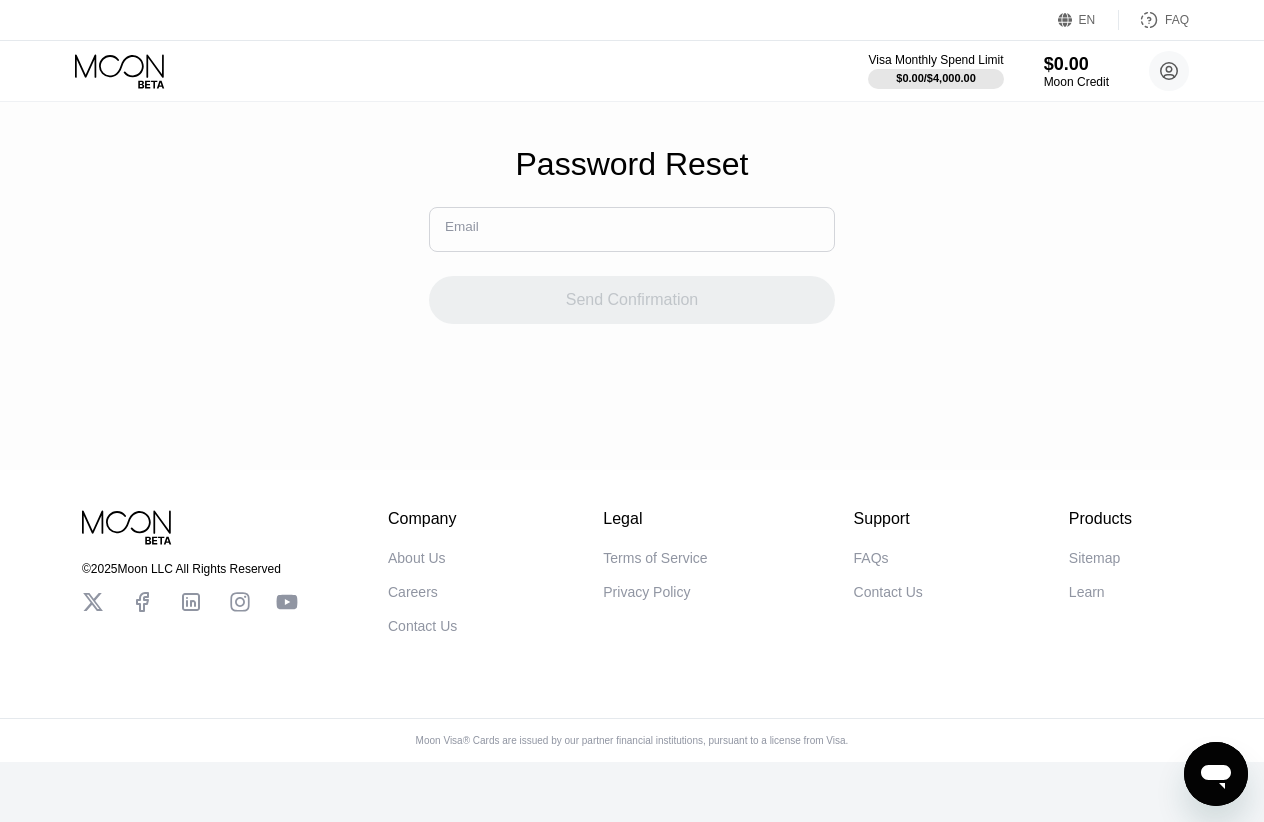 click at bounding box center [632, 229] 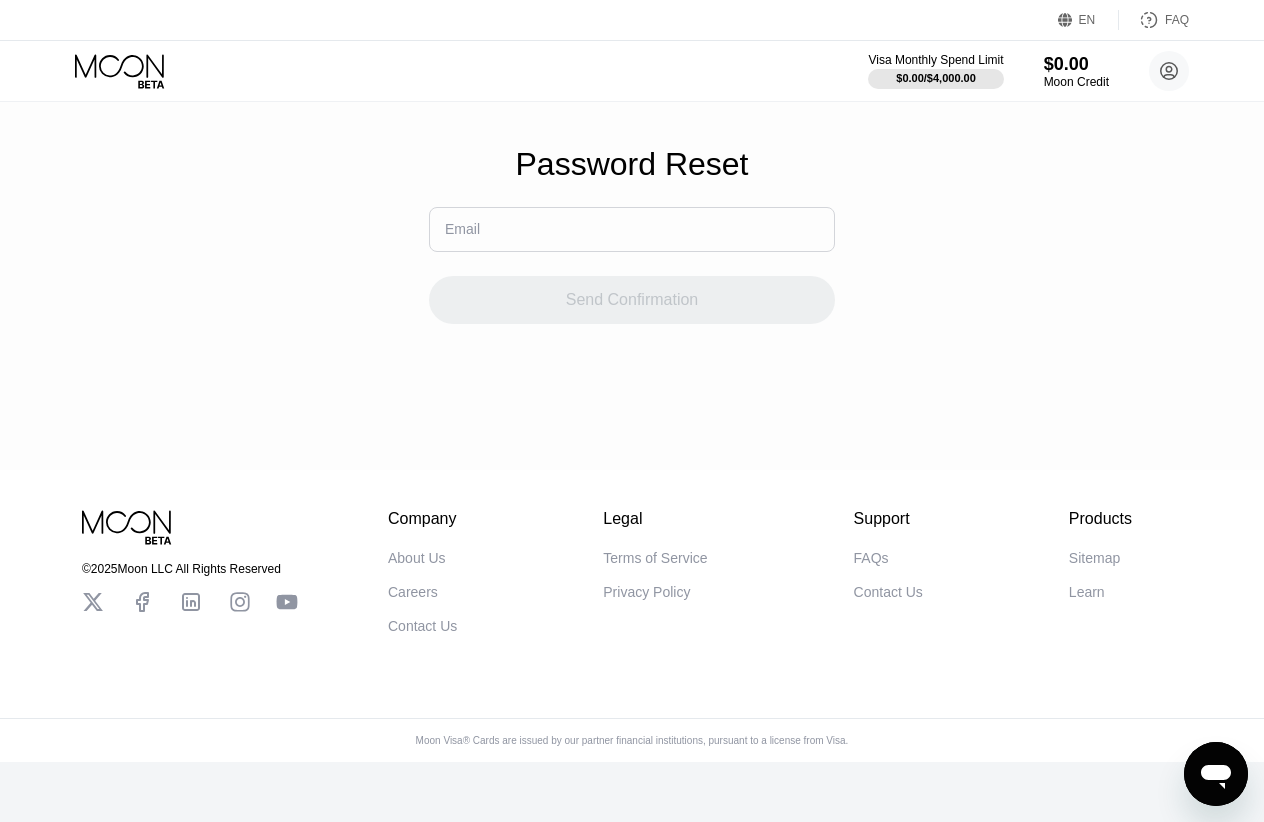 click on "Password Reset Email Send Confirmation" at bounding box center (632, 235) 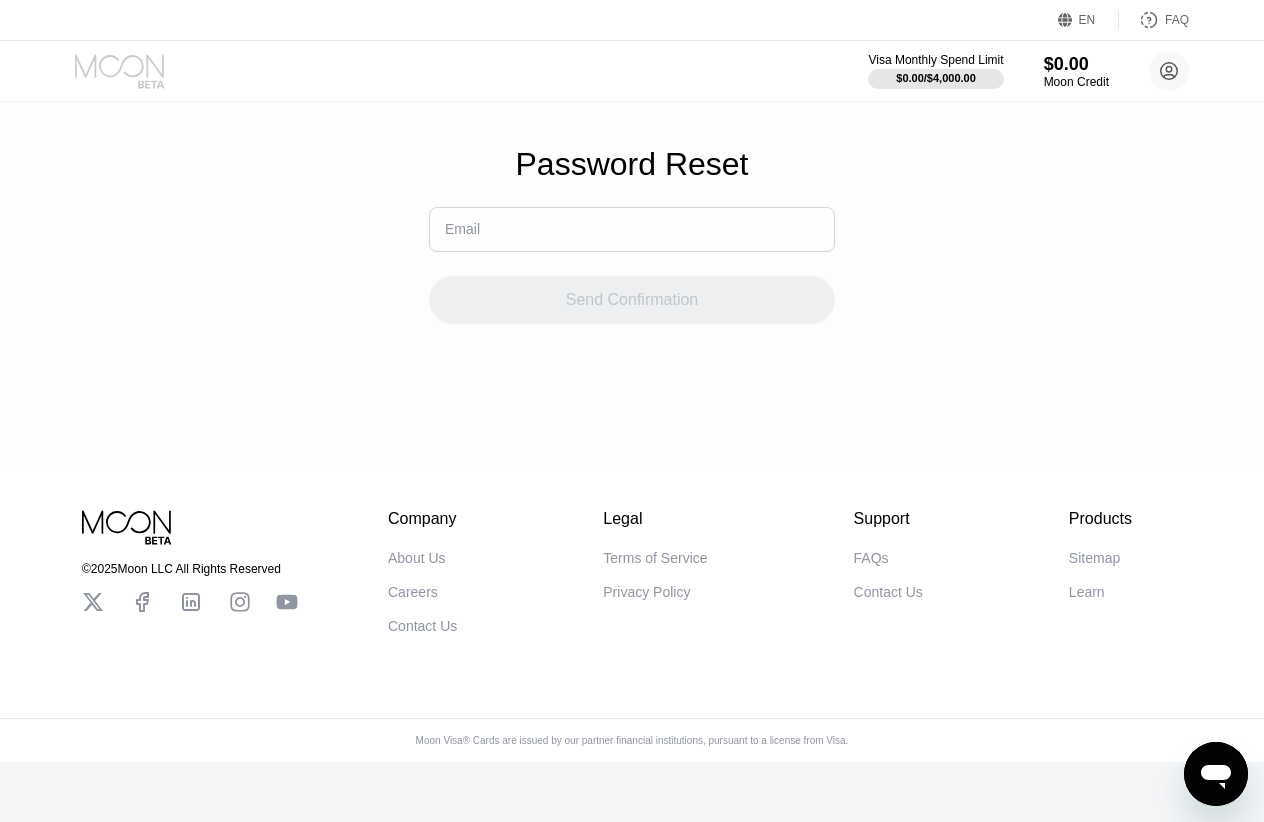 click 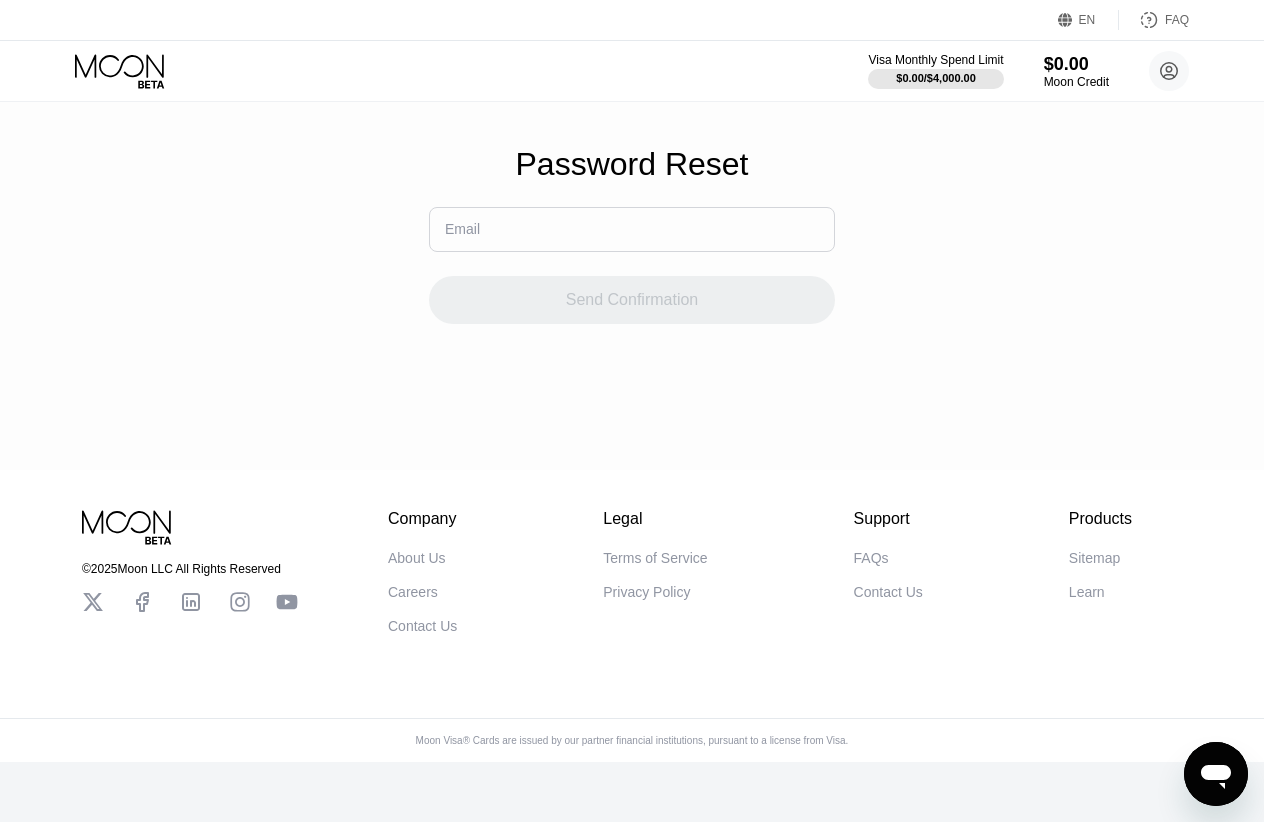 click 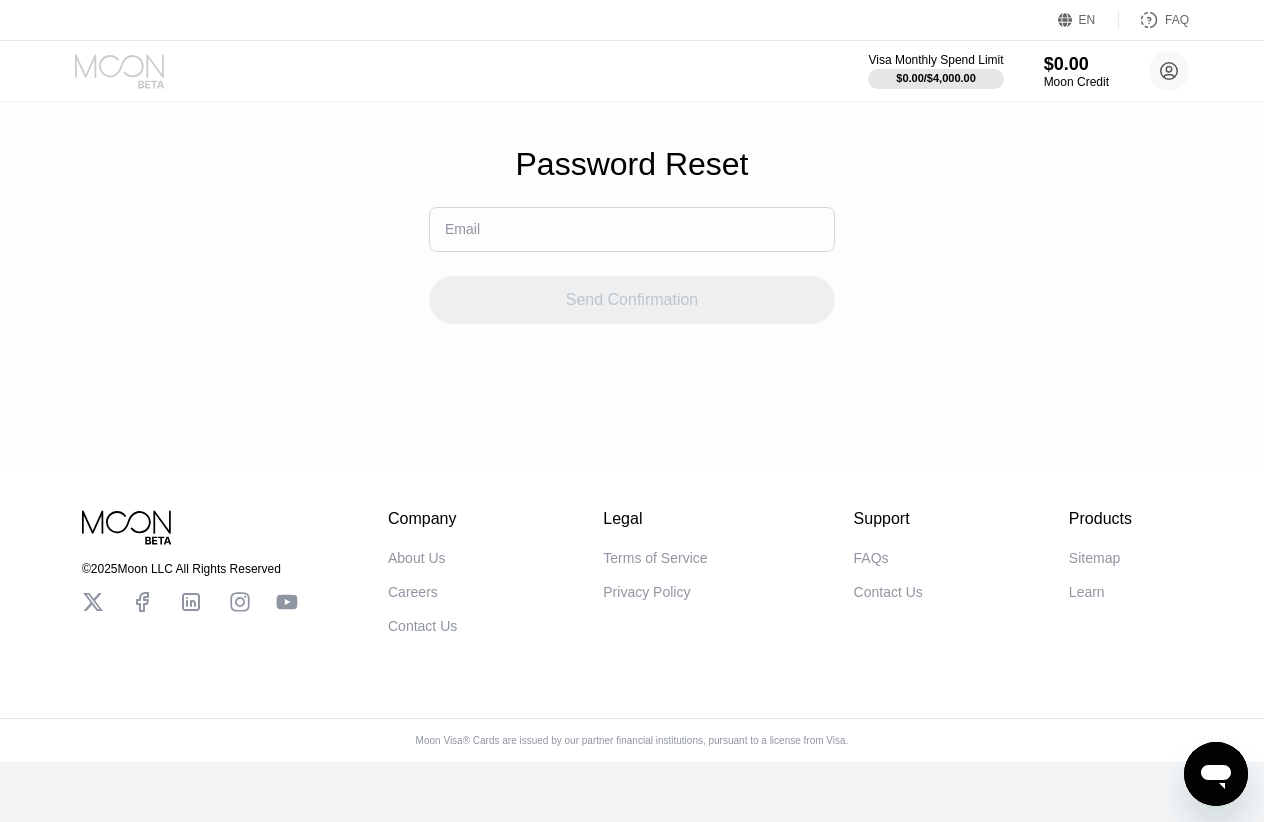 click 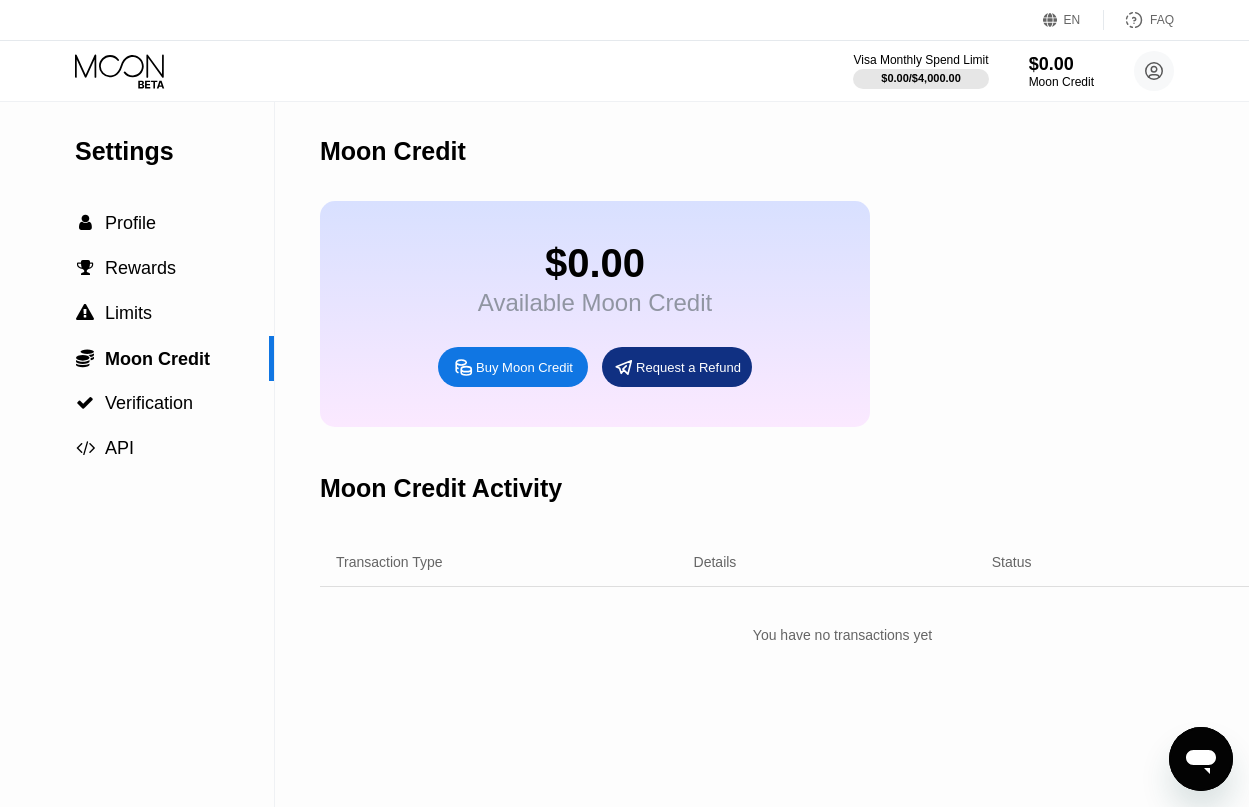 click 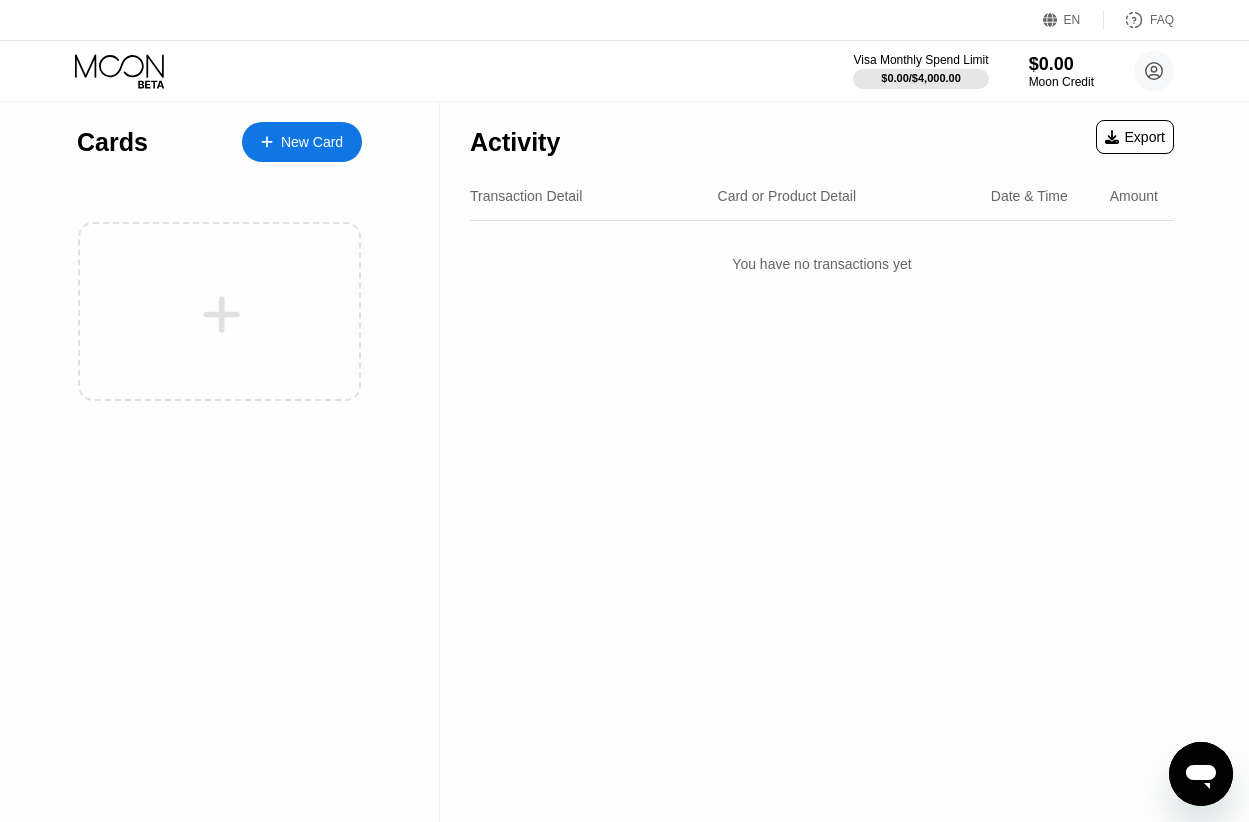 click on "New Card" at bounding box center [302, 142] 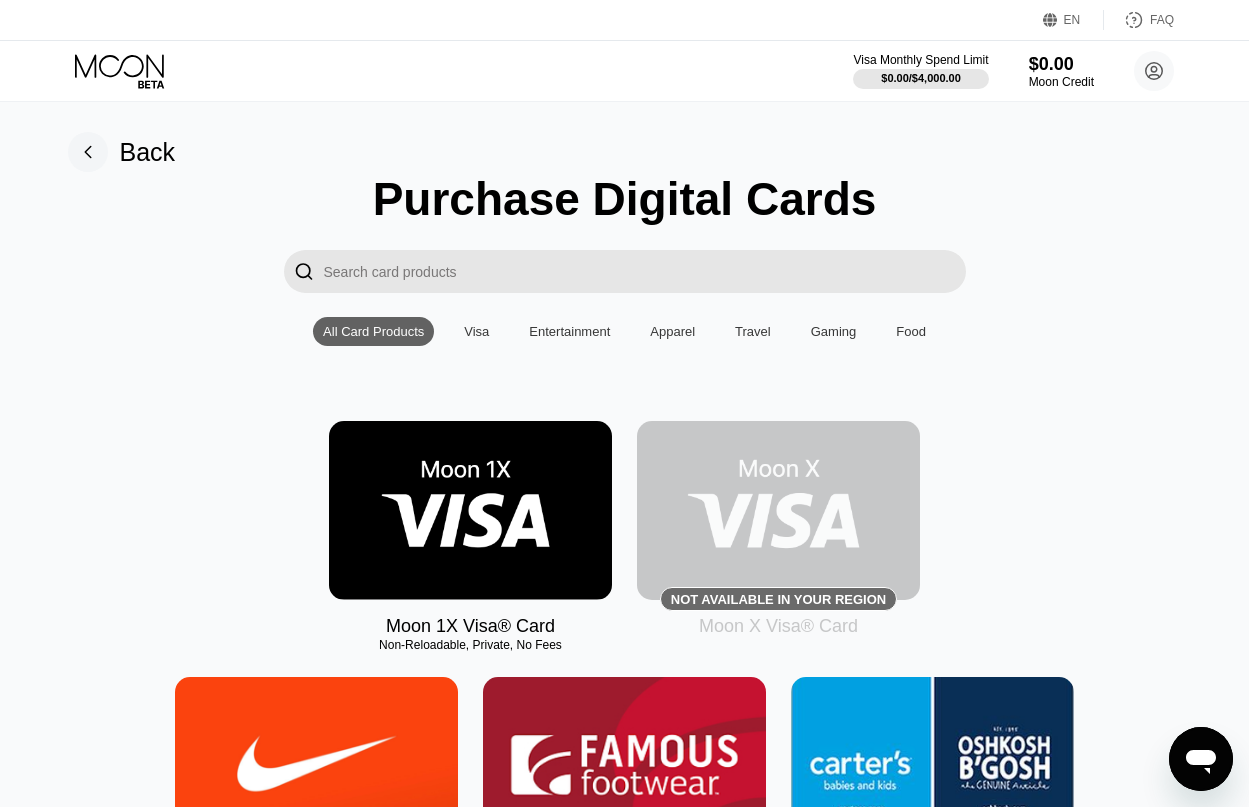 click at bounding box center (778, 510) 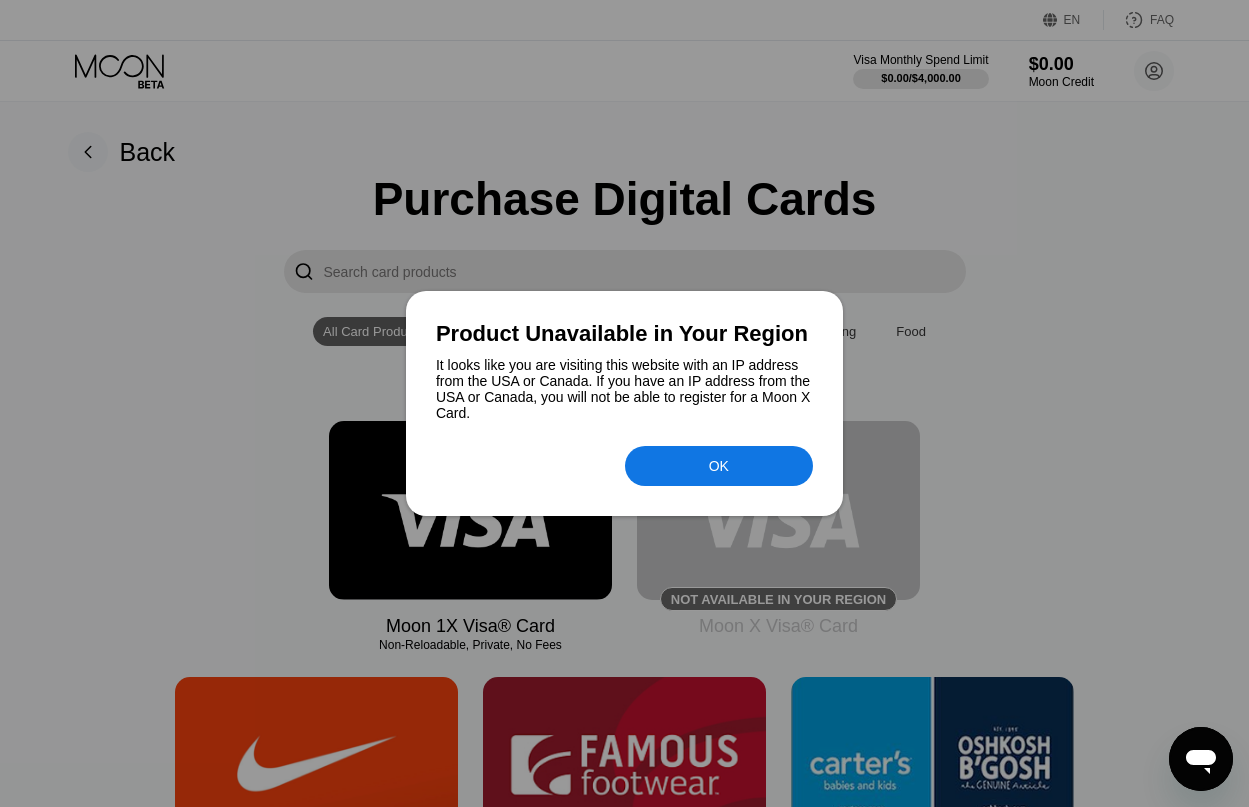 click on "It looks like you are visiting this website with an IP address from the USA or Canada. If you have an IP address from the USA or Canada, you will not be able to register for a Moon X Card." at bounding box center (624, 389) 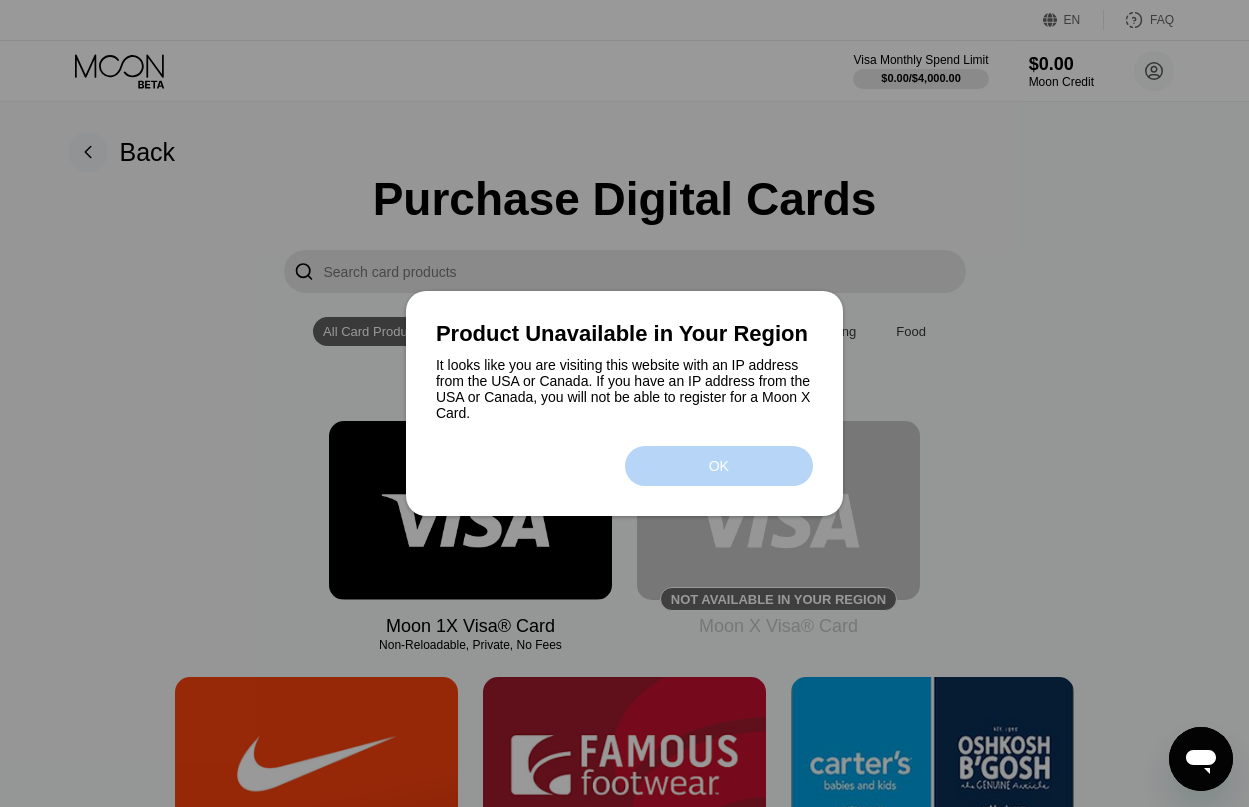 click on "OK" at bounding box center [719, 466] 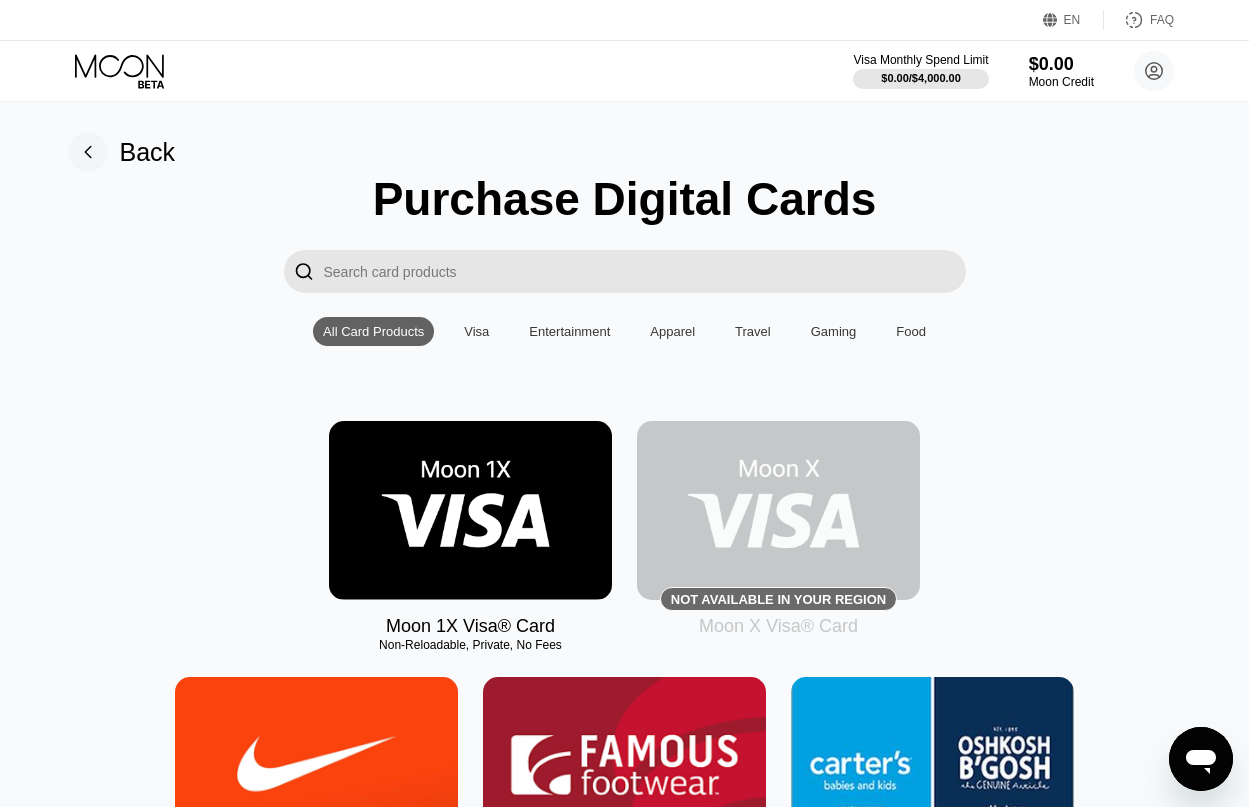 click on "Visa" at bounding box center [476, 331] 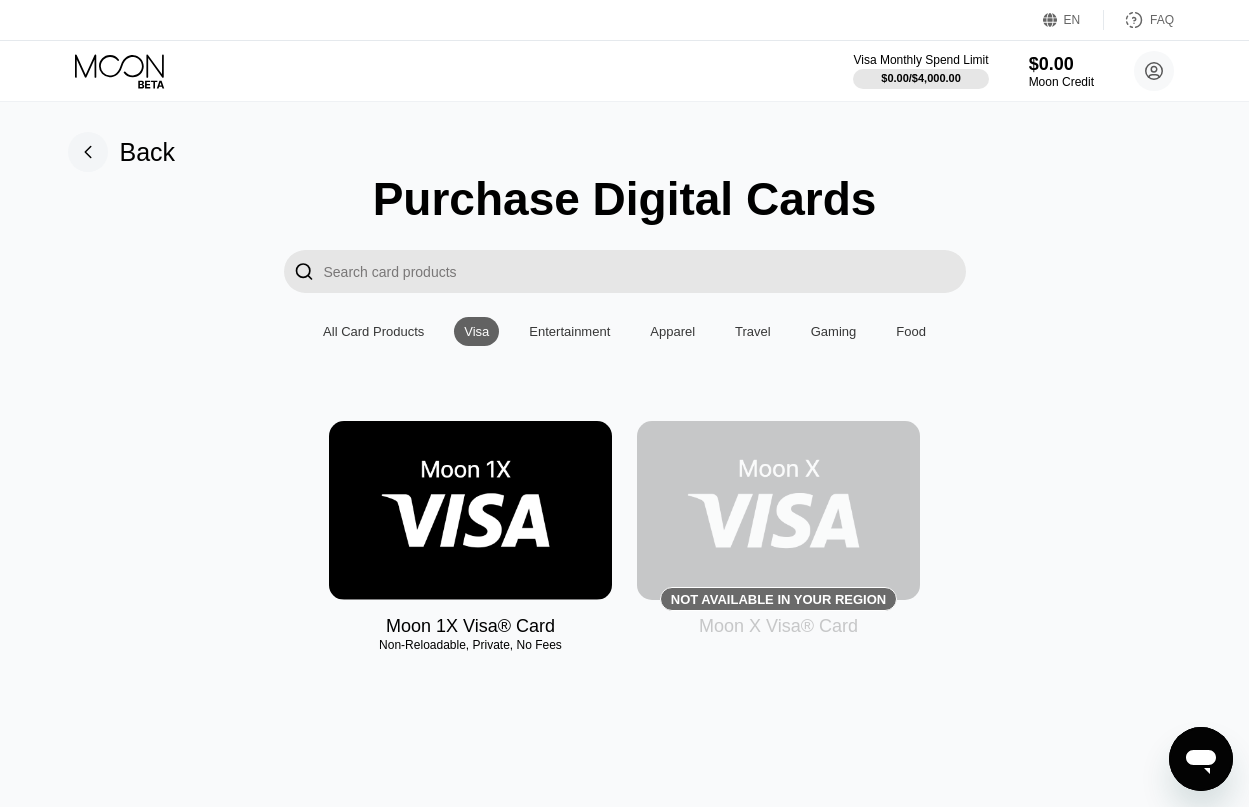click on "Back Purchase Digital Cards  All Card Products Visa Entertainment Apparel Travel Gaming Food Moon 1X Visa® Card Non-Reloadable, Private, No Fees Not available in your region Moon X Visa® Card" at bounding box center [625, 454] 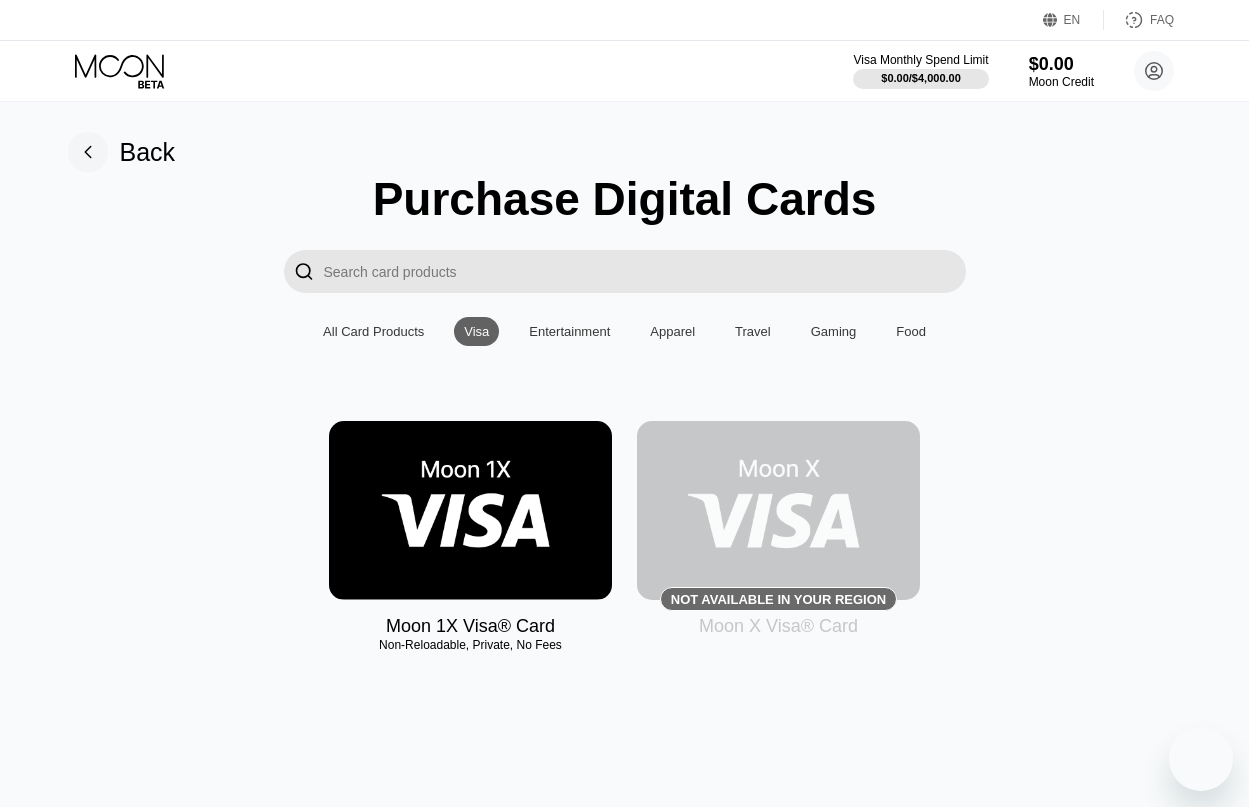 scroll, scrollTop: 0, scrollLeft: 0, axis: both 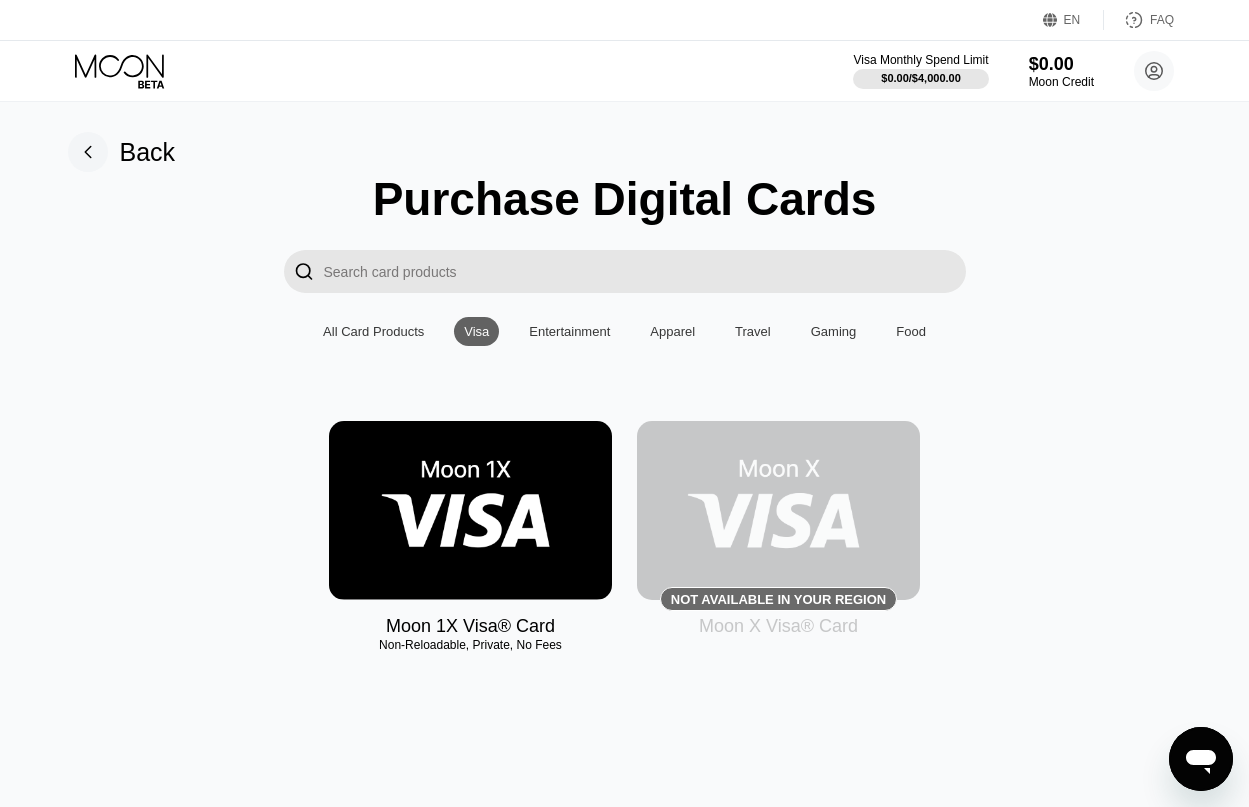 click on "Purchase Digital Cards  All Card Products Visa Entertainment Apparel Travel Gaming Food Moon 1X Visa® Card Non-Reloadable, Private, No Fees Not available in your region Moon X Visa® Card" at bounding box center [625, 424] 